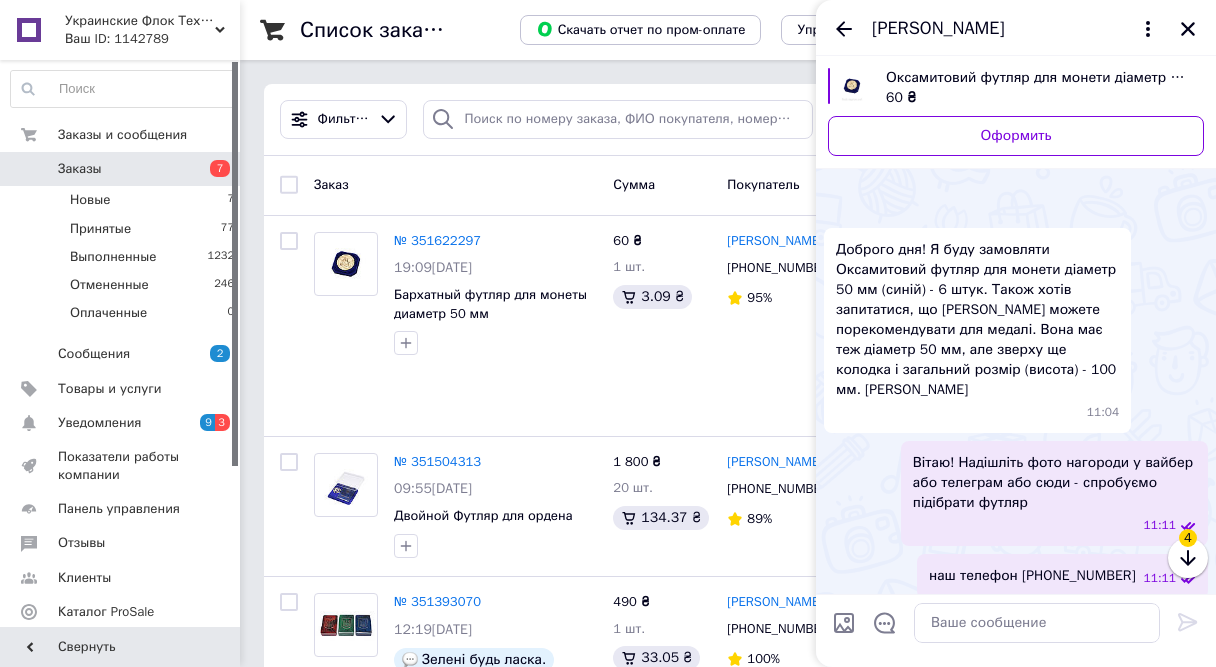 scroll, scrollTop: 0, scrollLeft: 0, axis: both 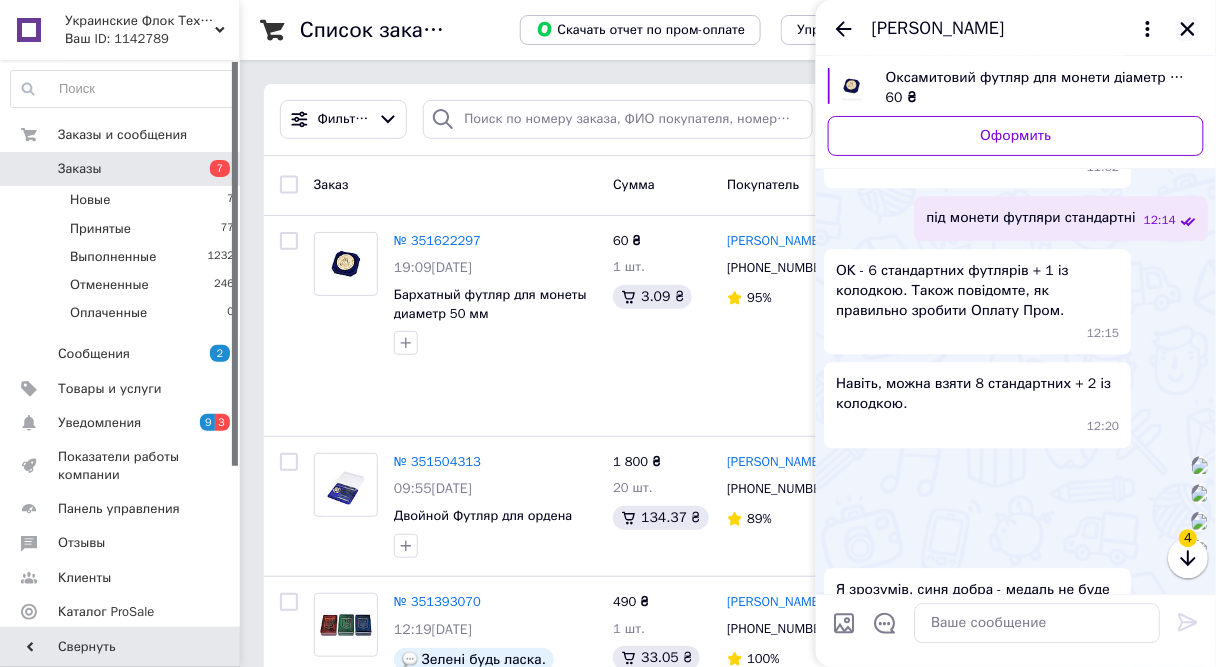 click 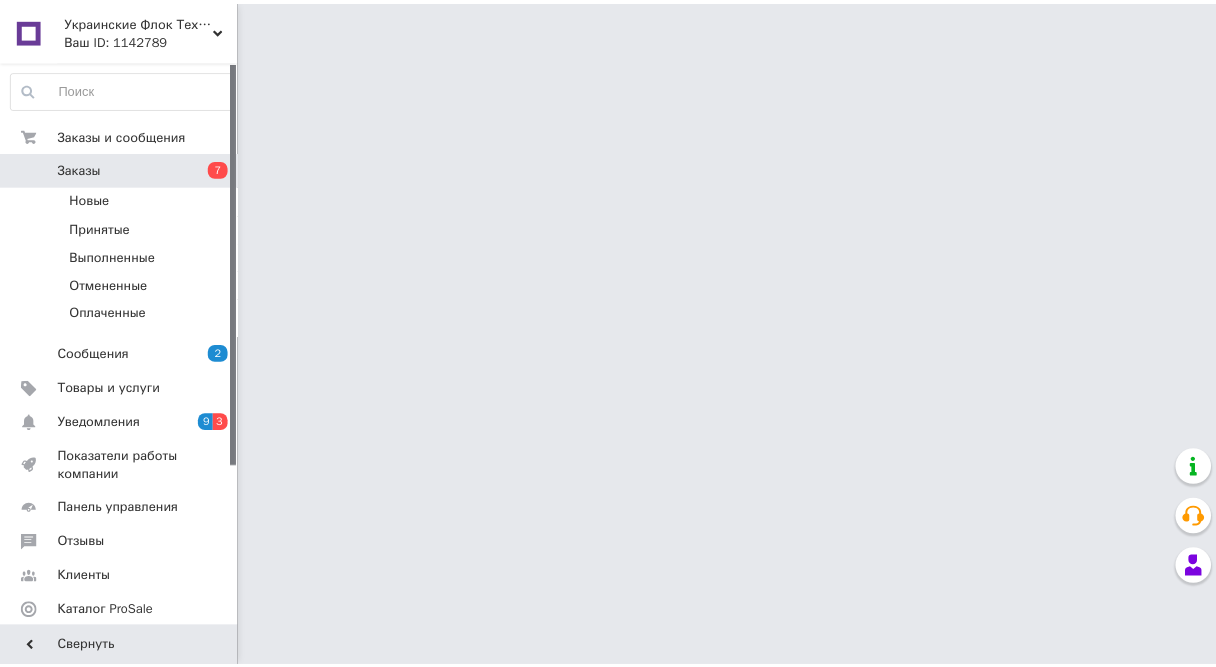 scroll, scrollTop: 0, scrollLeft: 0, axis: both 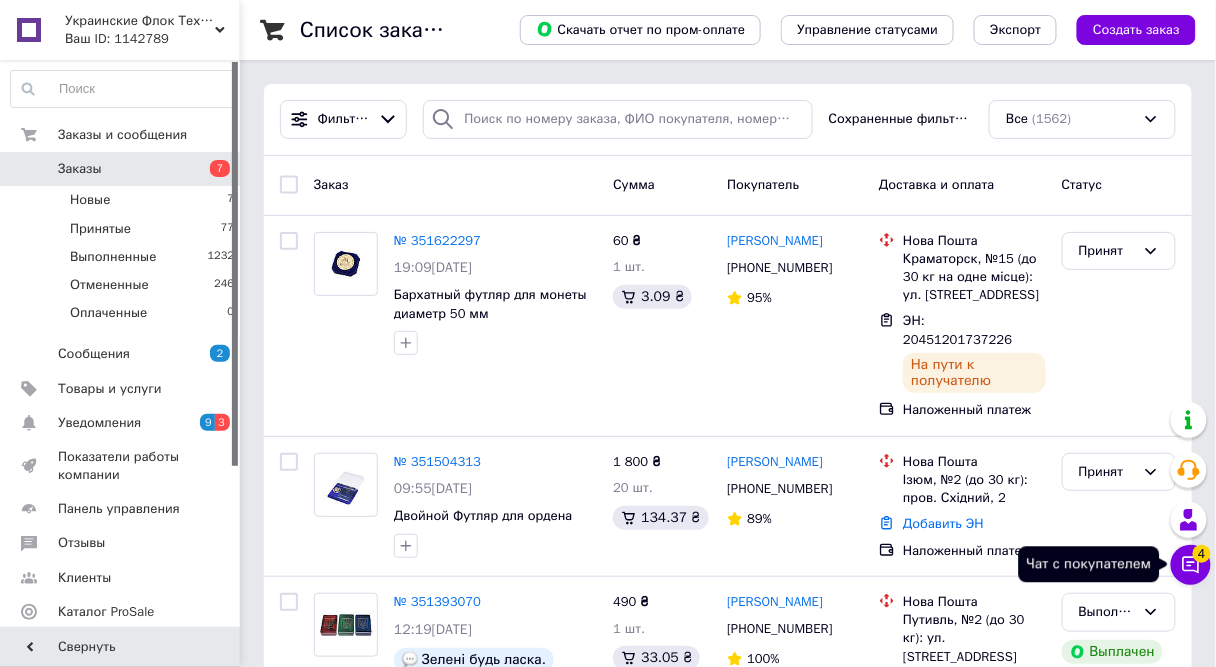 click on "4" at bounding box center [1202, 550] 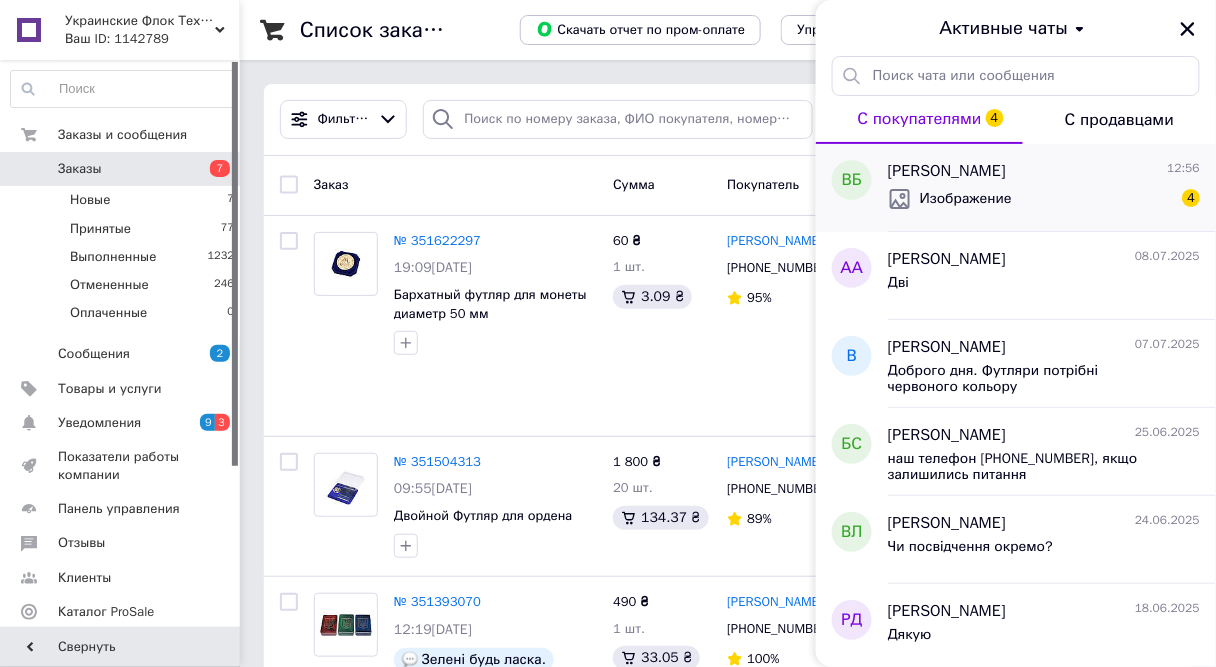 click on "Изображение" at bounding box center [950, 199] 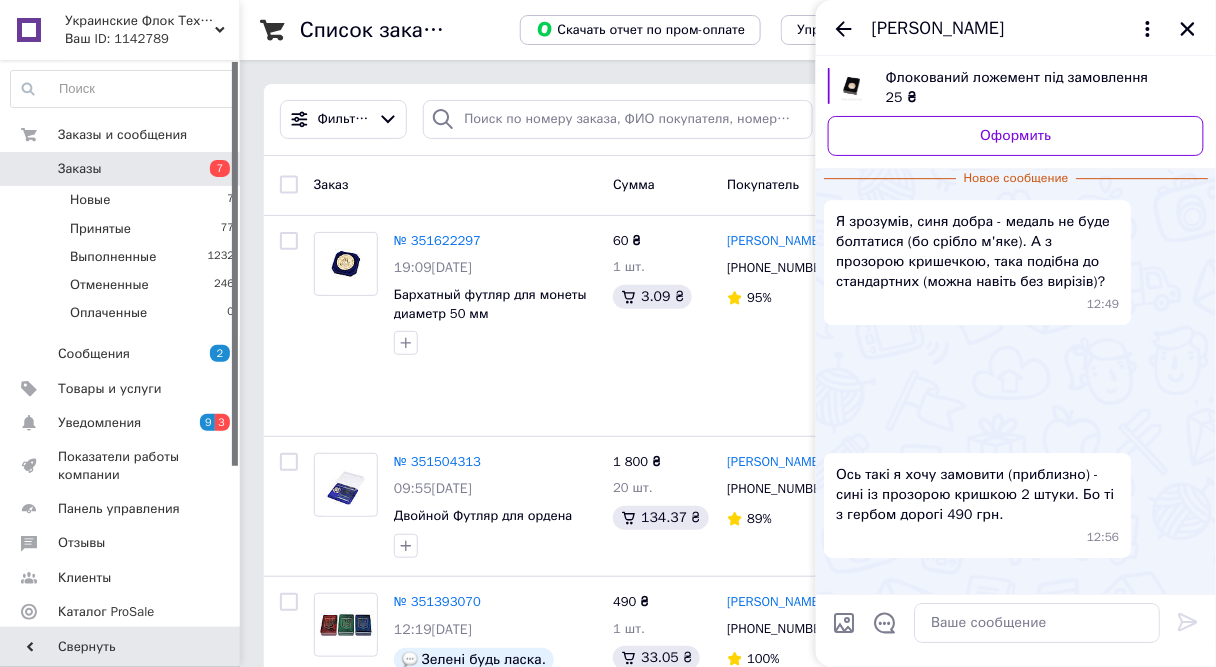 scroll, scrollTop: 3175, scrollLeft: 0, axis: vertical 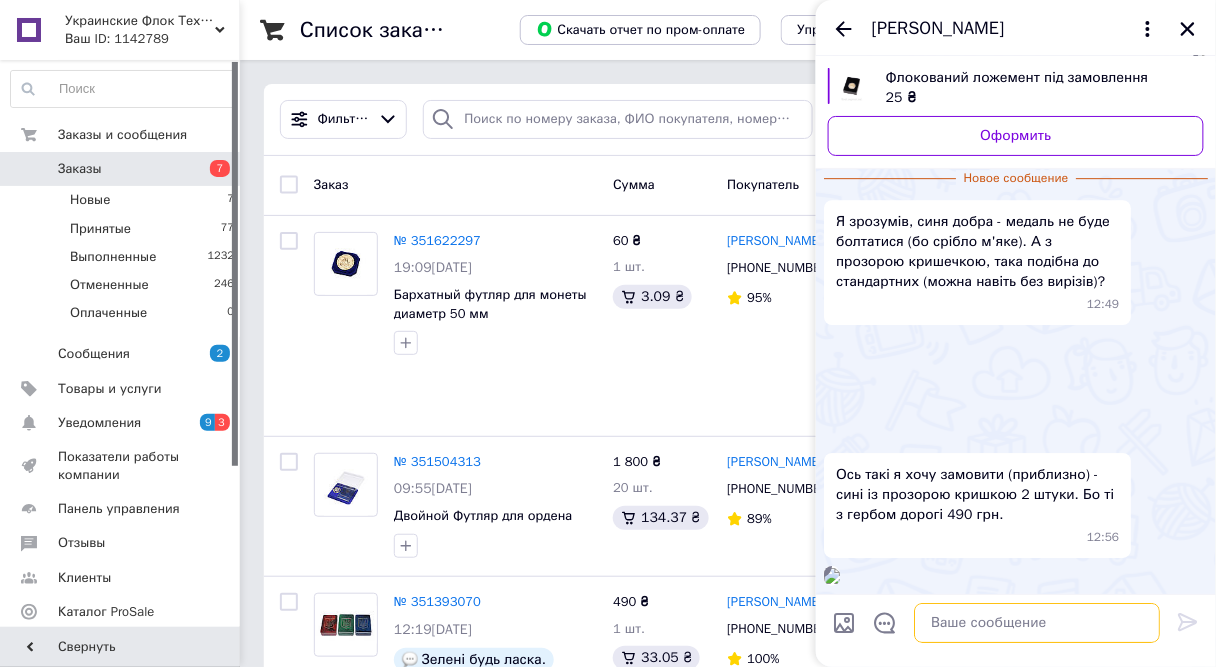 click at bounding box center [1037, 623] 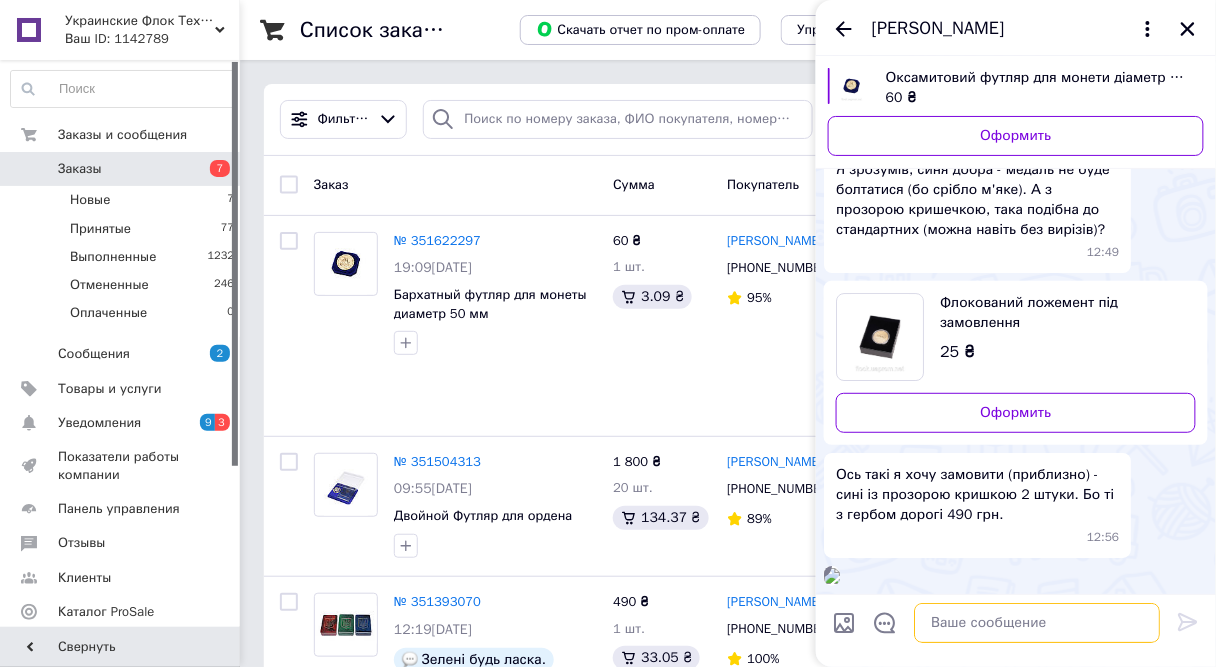 scroll, scrollTop: 3175, scrollLeft: 0, axis: vertical 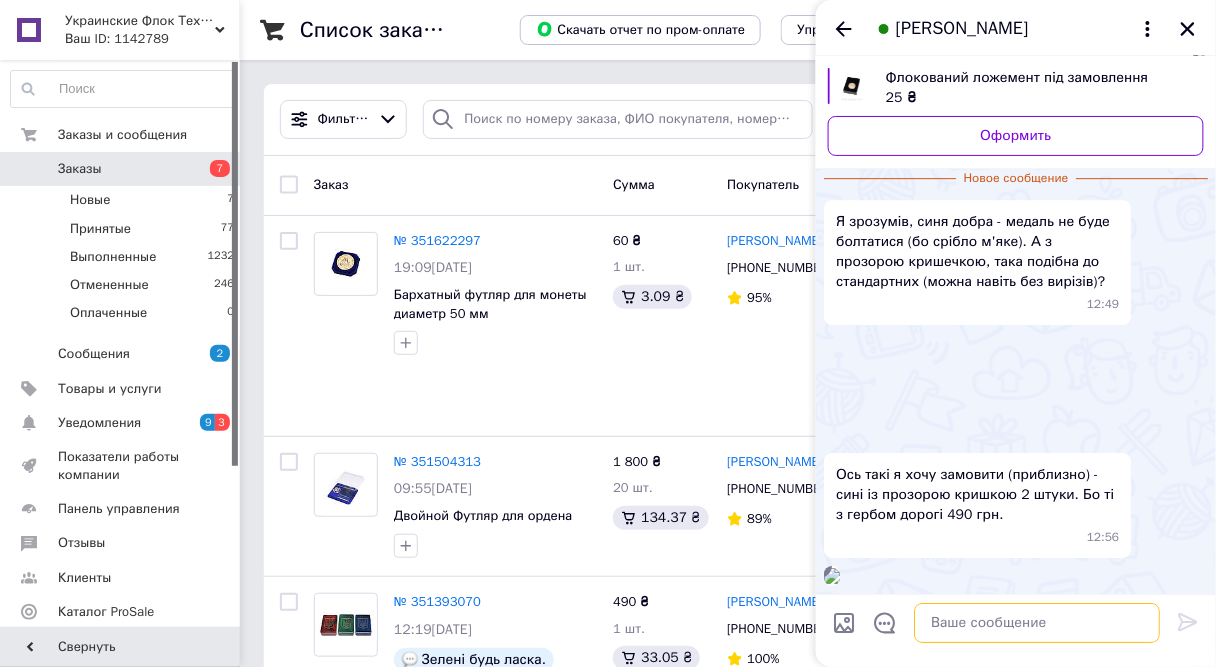 click at bounding box center (1037, 623) 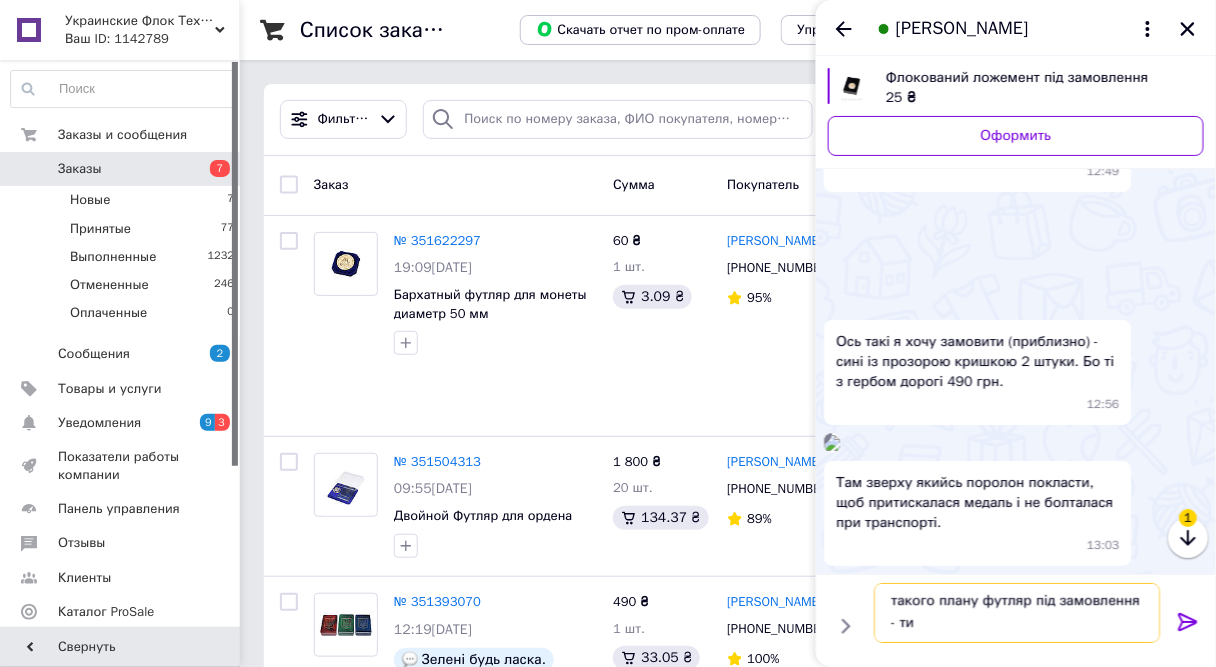 scroll, scrollTop: 1, scrollLeft: 0, axis: vertical 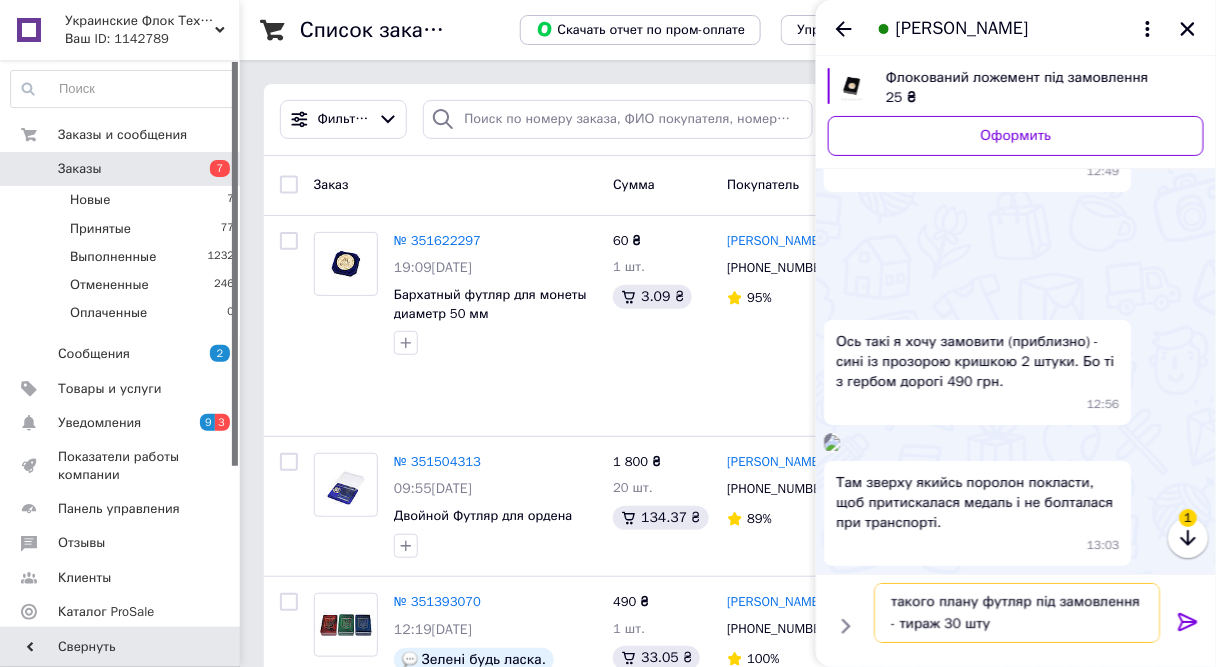 type on "такого плану футляр під замовлення - тираж 30 штук" 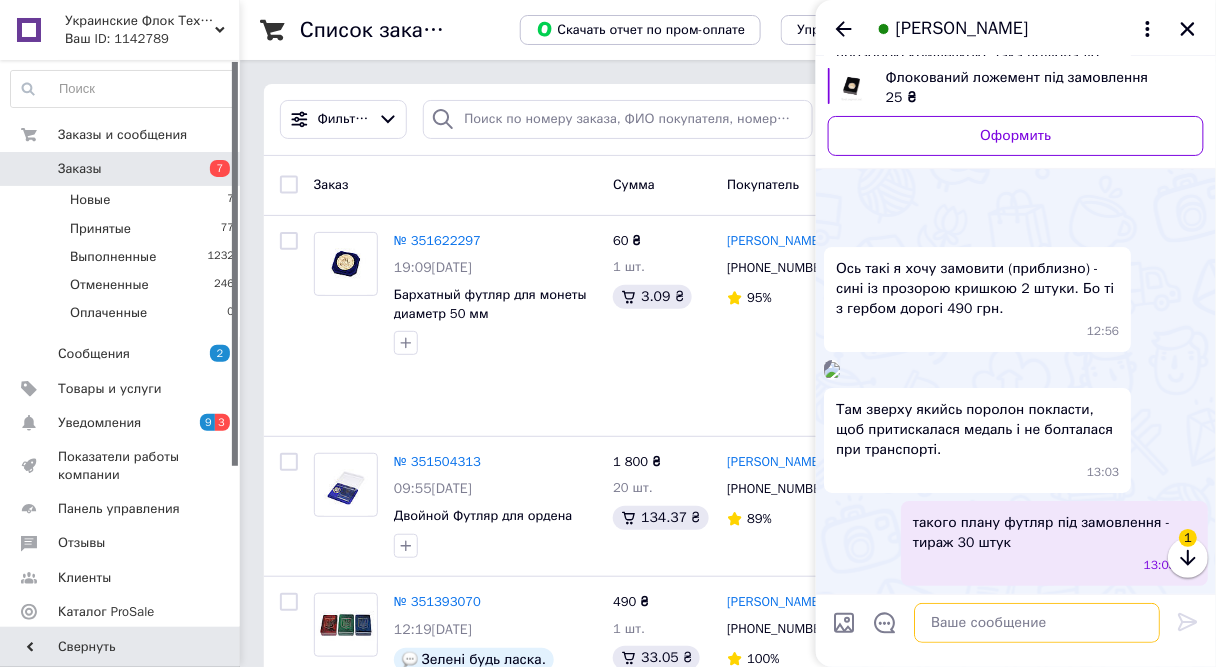 scroll, scrollTop: 0, scrollLeft: 0, axis: both 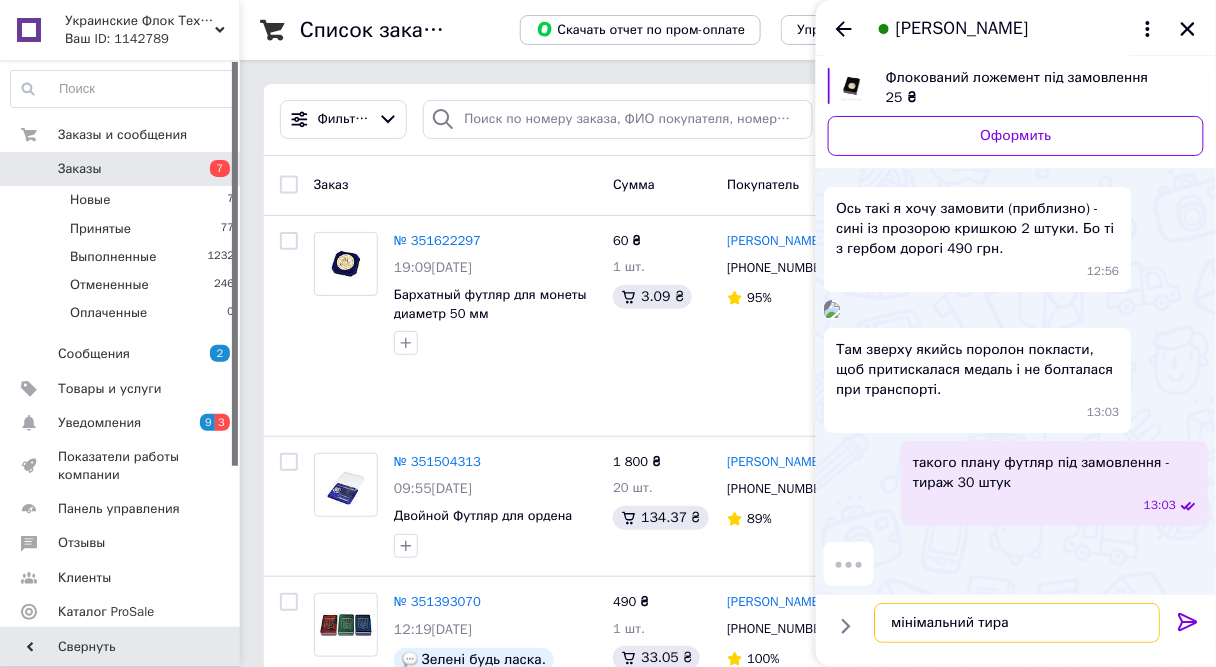 type on "мінімальний тираж" 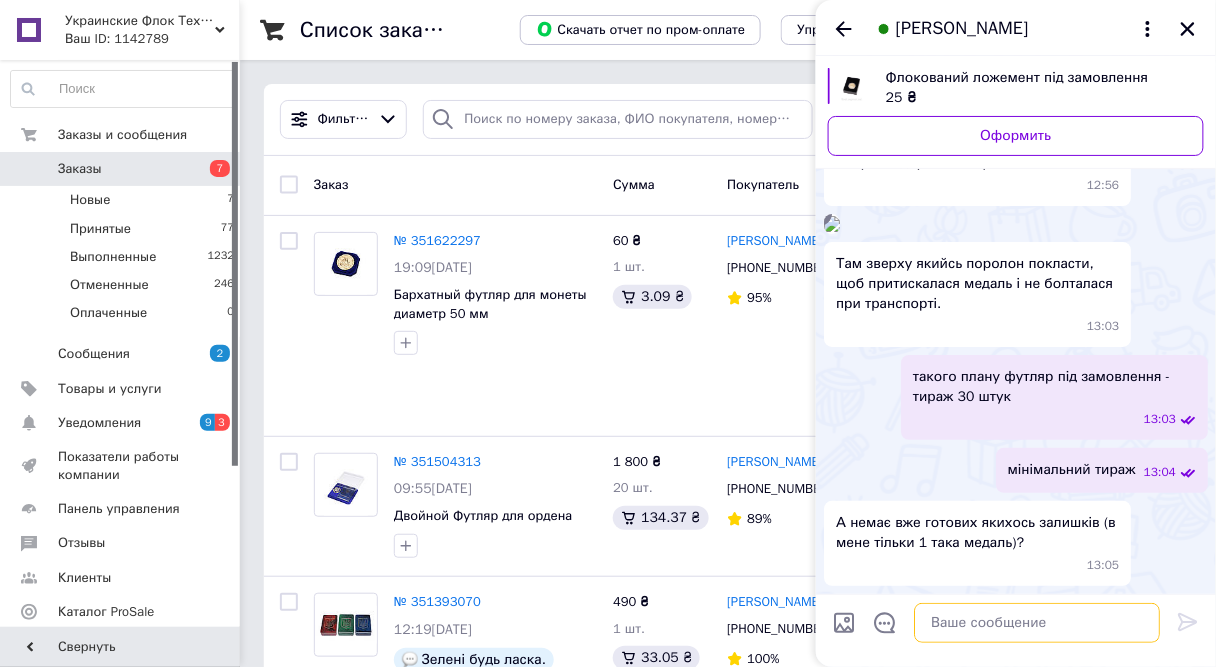 scroll, scrollTop: 3491, scrollLeft: 0, axis: vertical 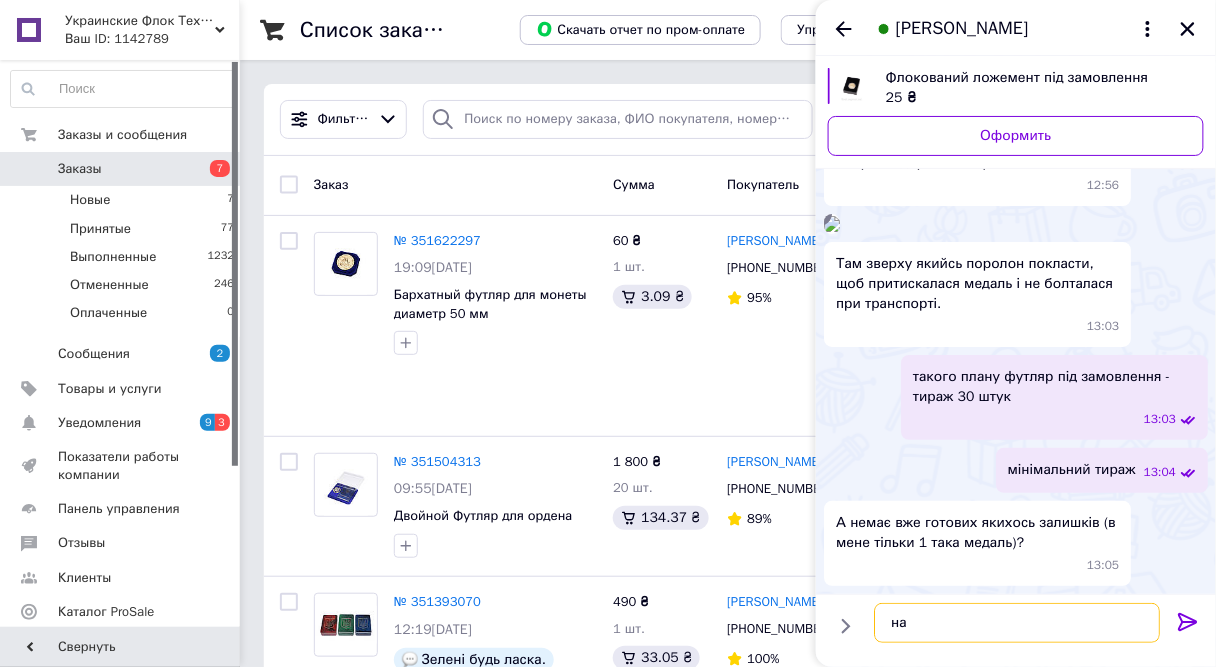 type on "н" 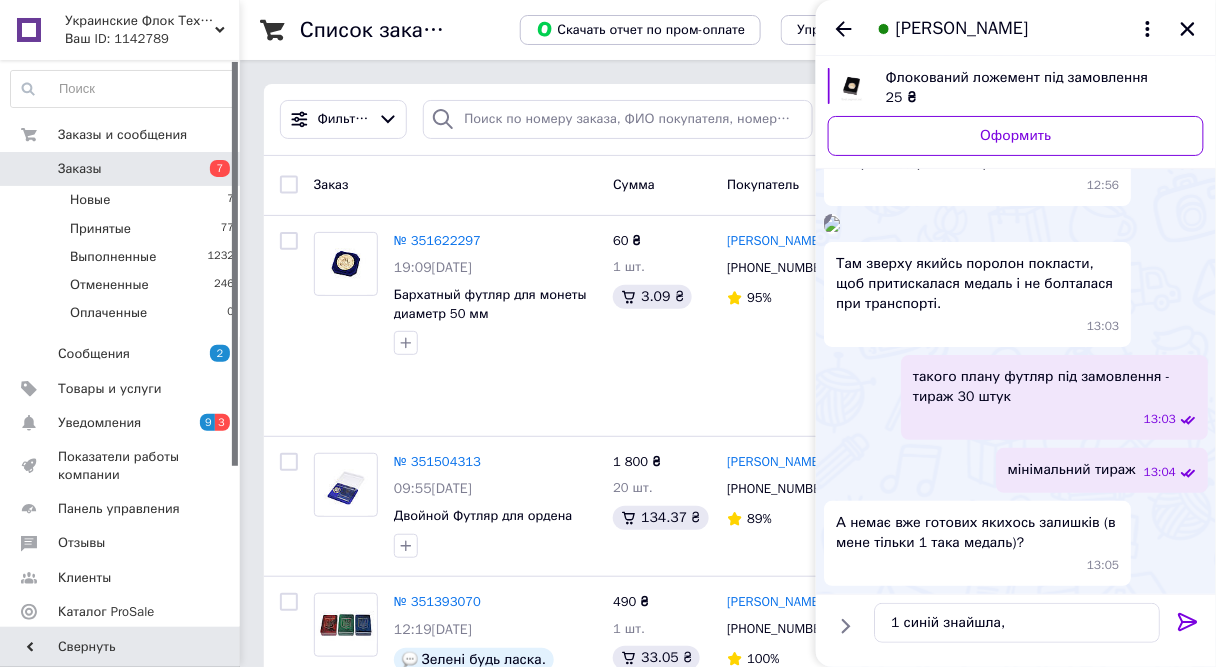 click on "13:05" at bounding box center [981, 565] 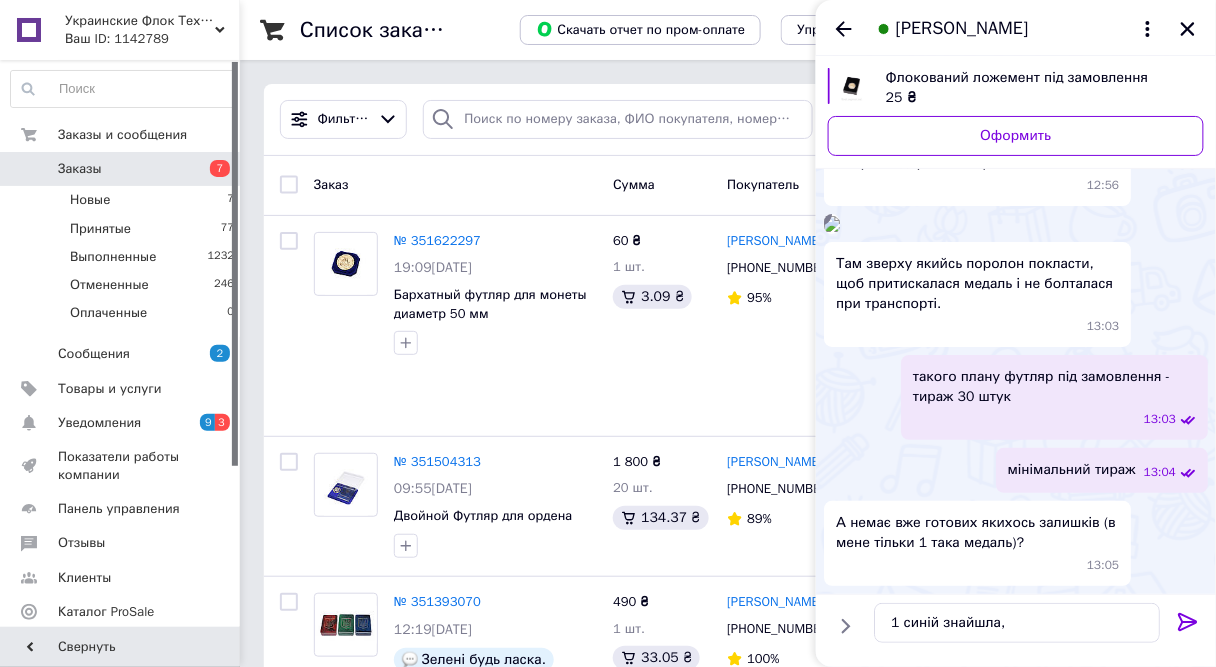 scroll, scrollTop: 583, scrollLeft: 0, axis: vertical 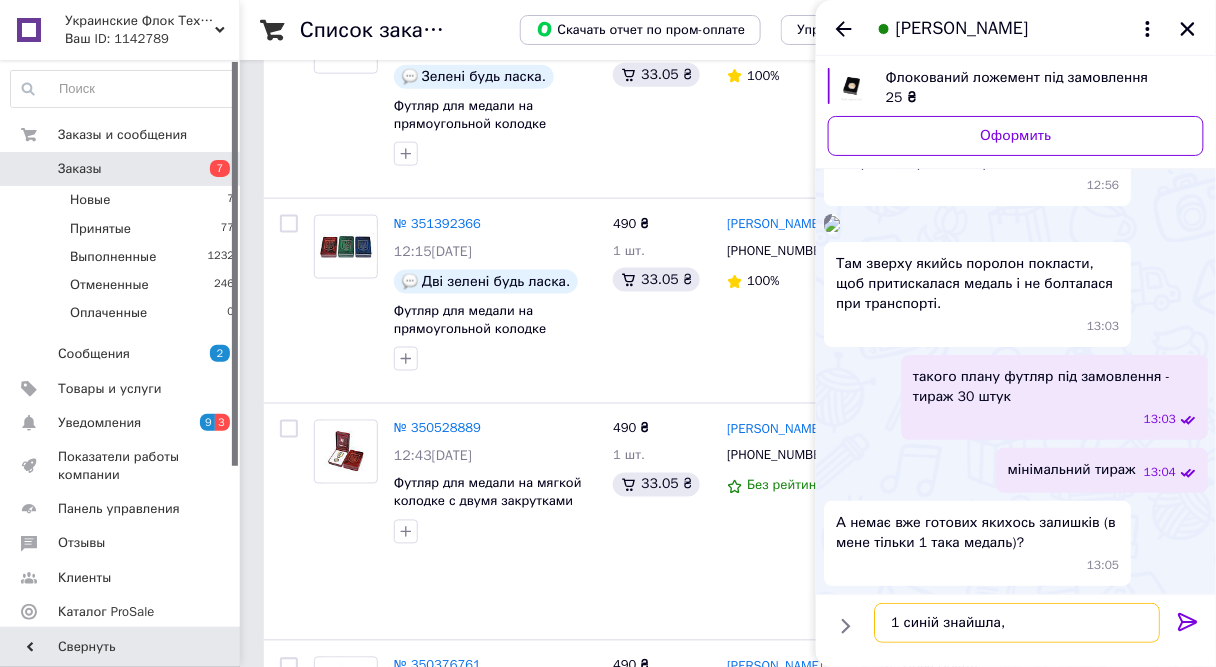 click on "1 синій знайшла," at bounding box center [1017, 623] 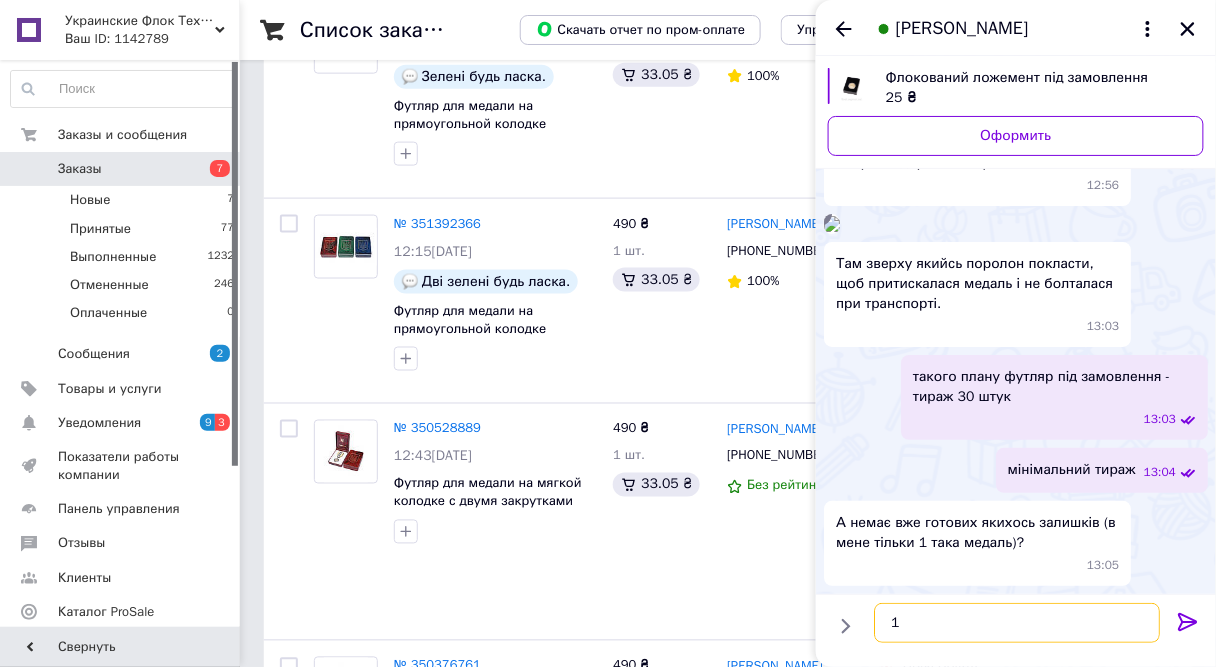type on "1" 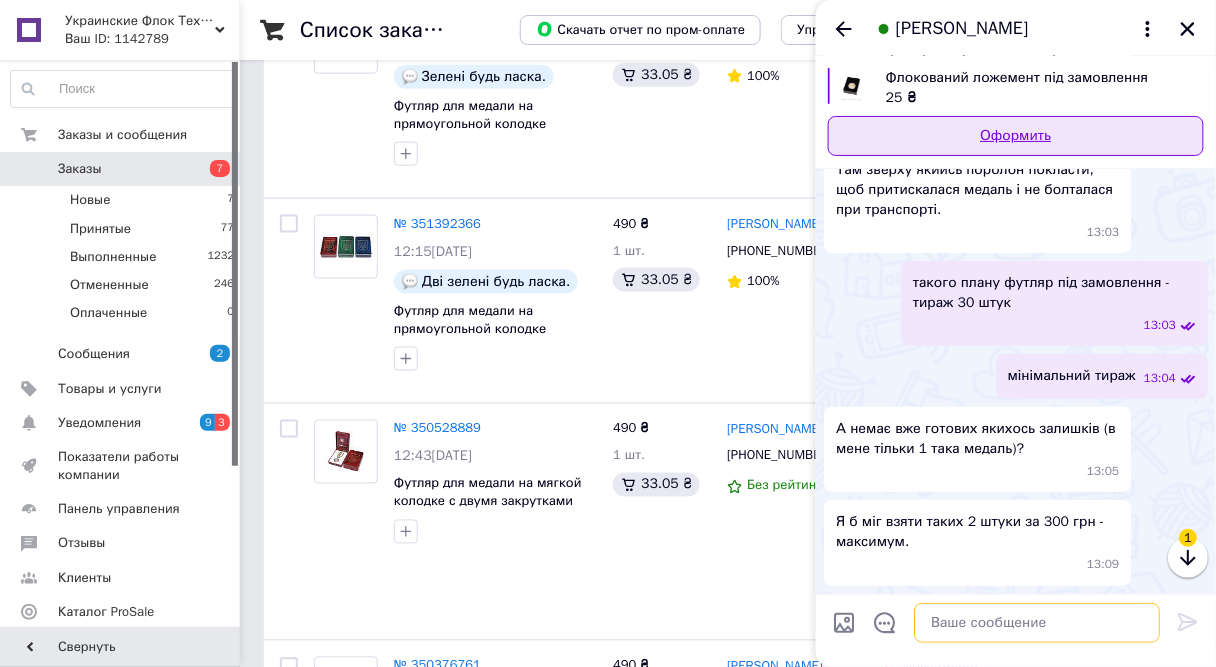 scroll, scrollTop: 3585, scrollLeft: 0, axis: vertical 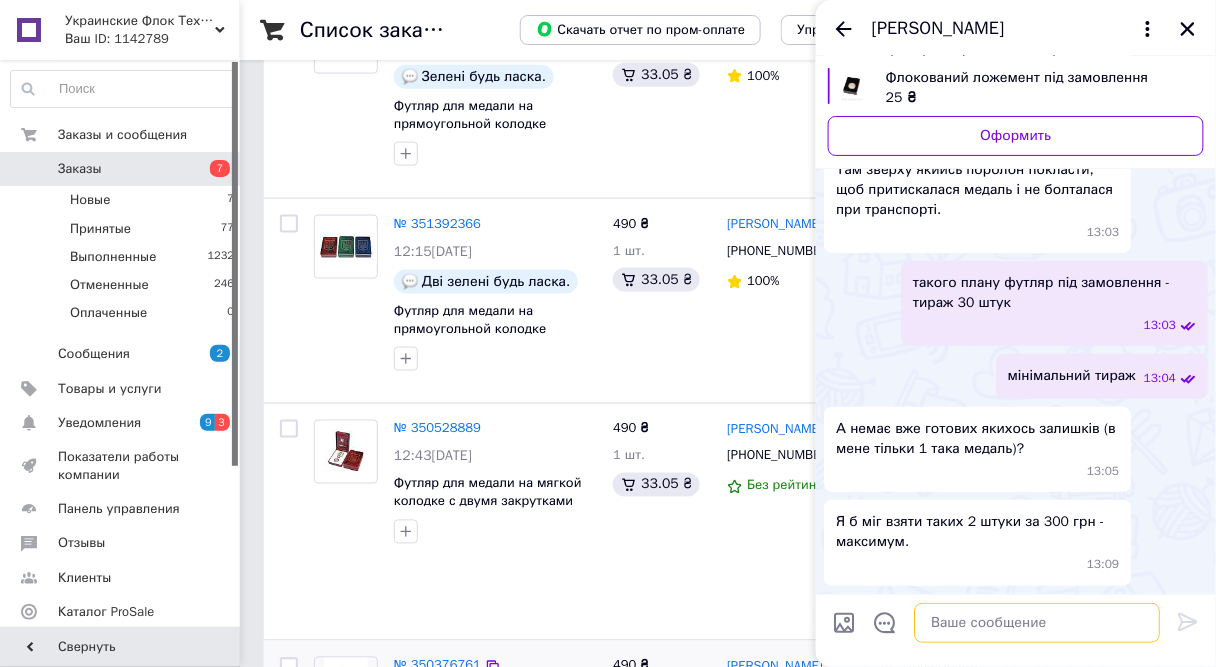 type 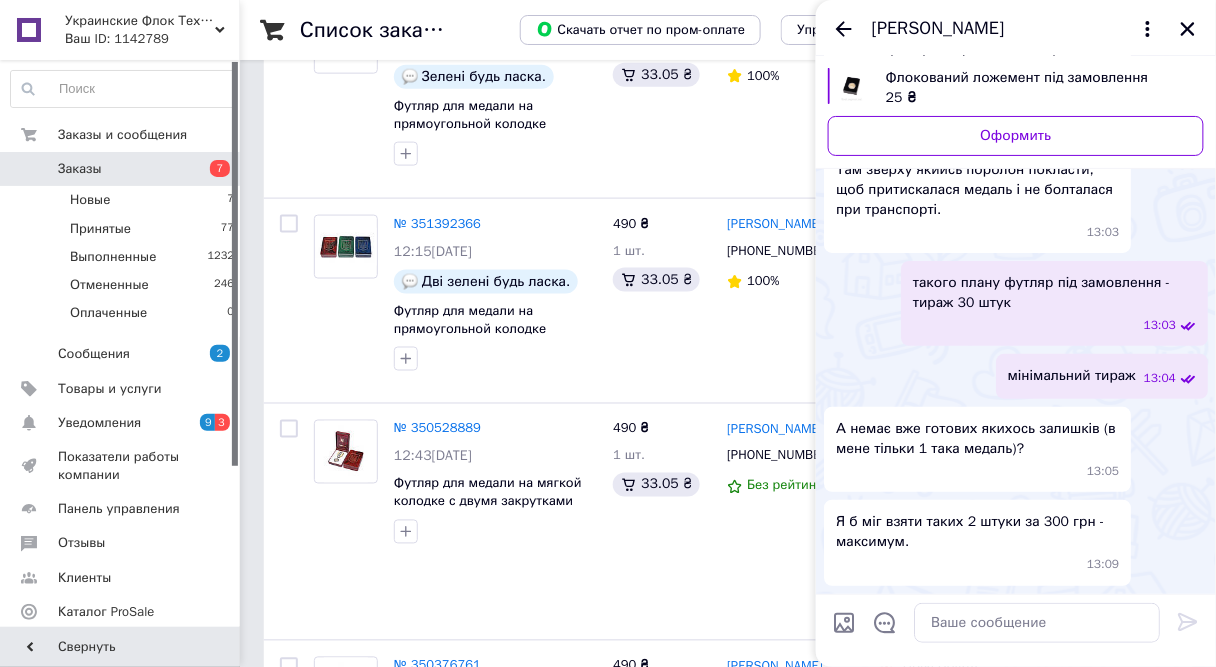 click at bounding box center (844, 623) 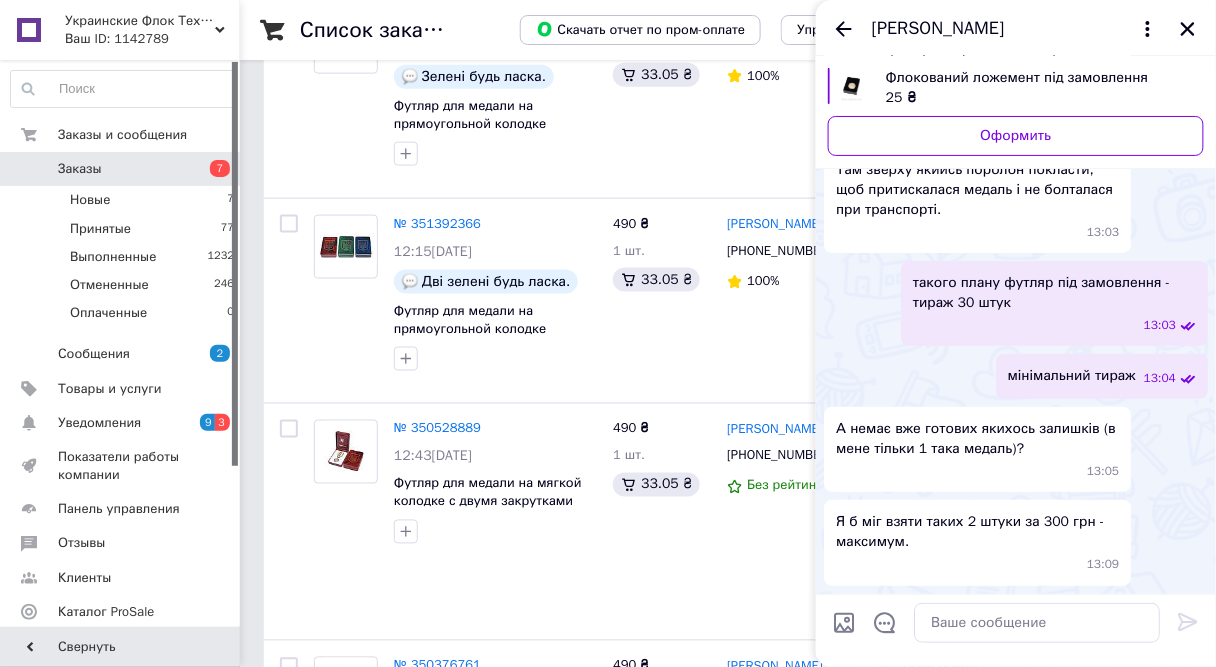 type on "C:\fakepath\125 мм х 85 мм.jpg" 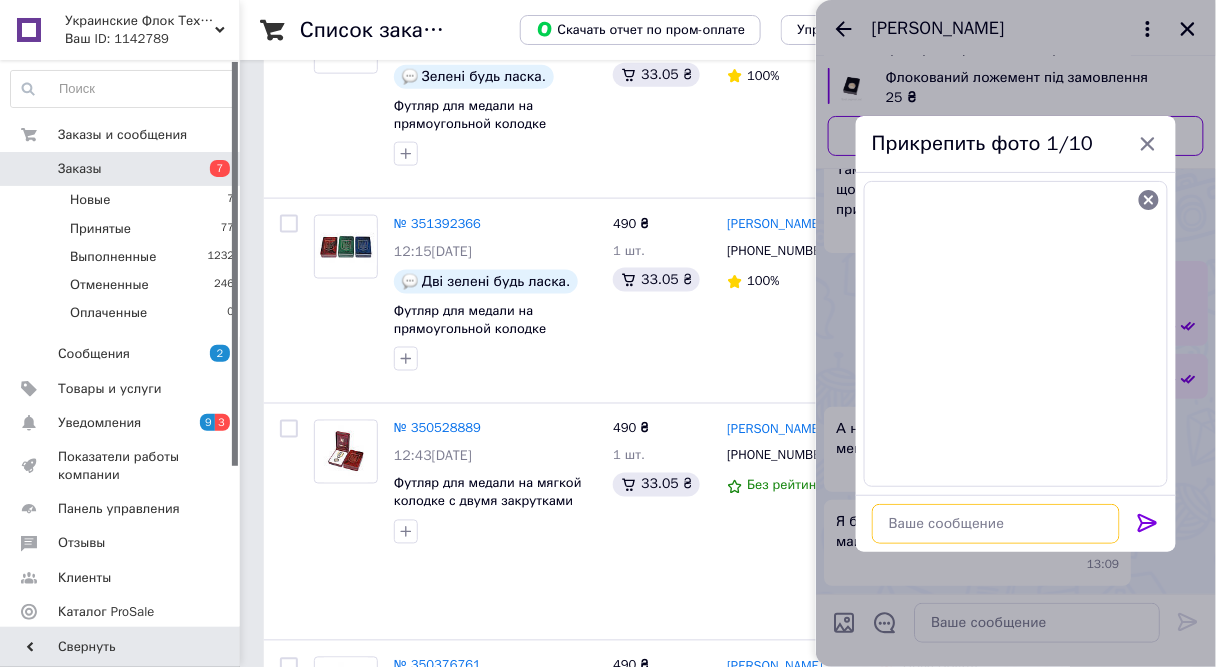 click at bounding box center (996, 524) 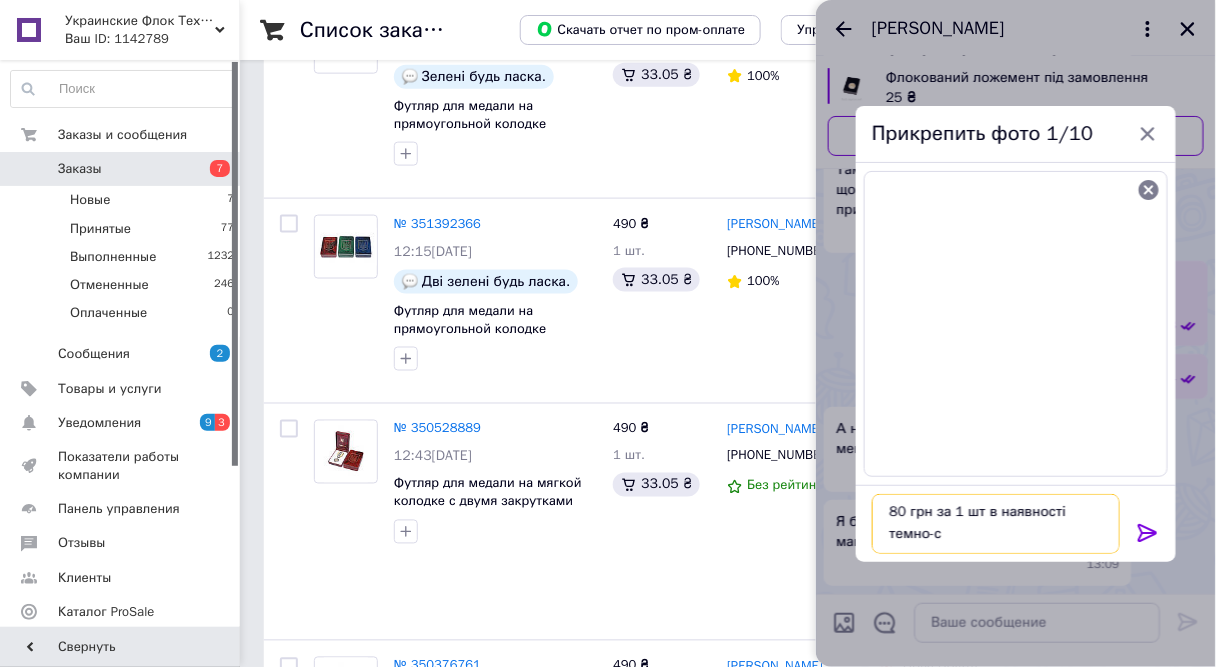 scroll, scrollTop: 1, scrollLeft: 0, axis: vertical 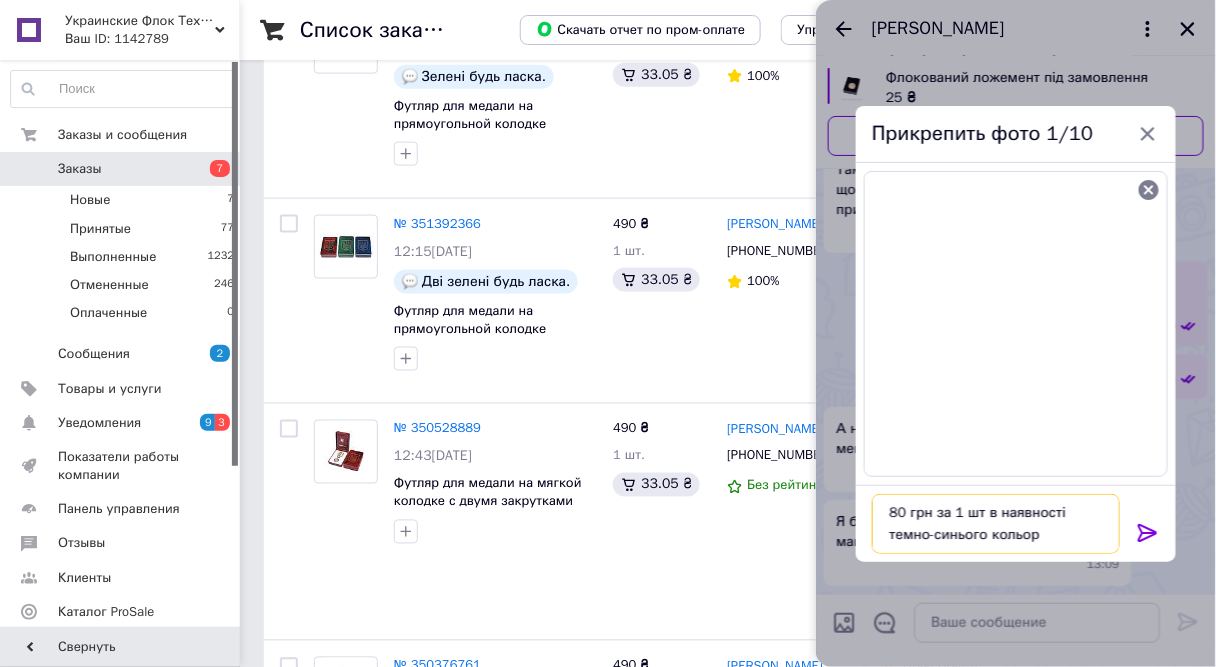 type on "80 грн за 1 шт в наявності темно-синього кольору" 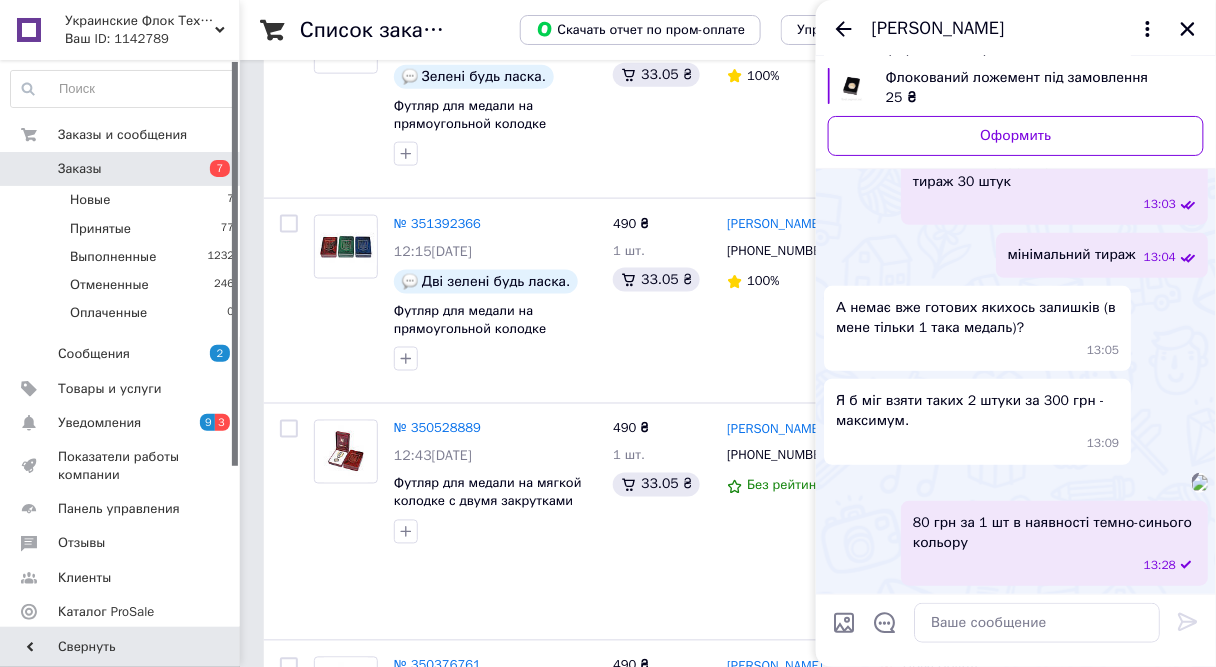 scroll, scrollTop: 3986, scrollLeft: 0, axis: vertical 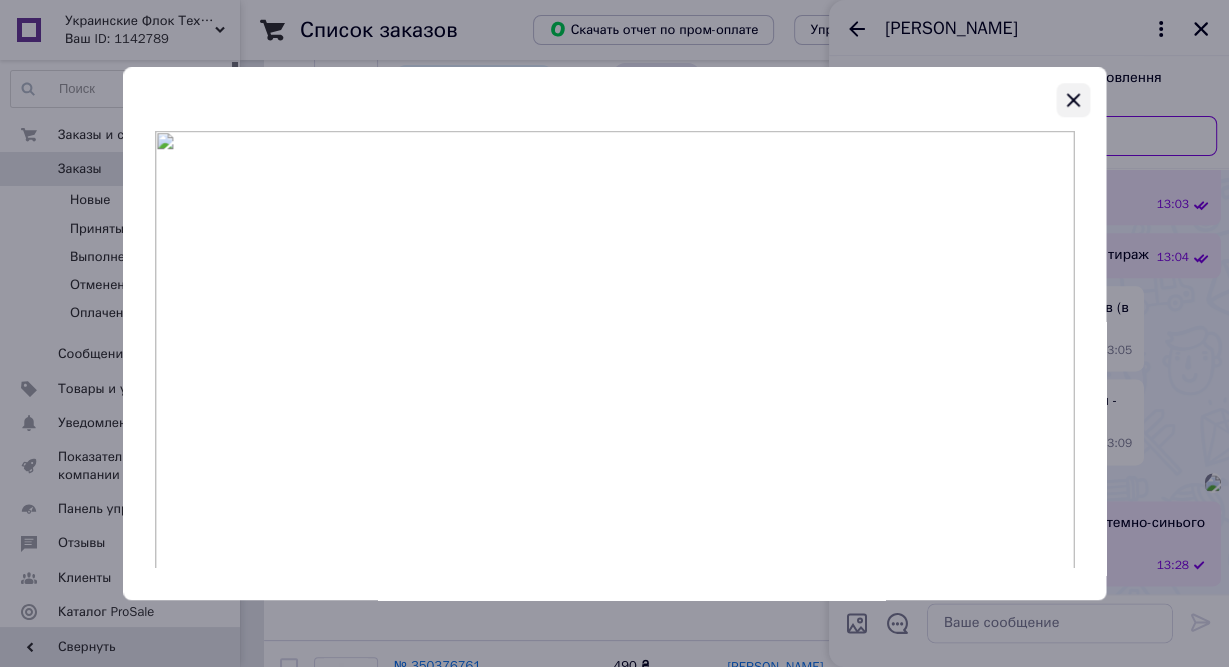 click 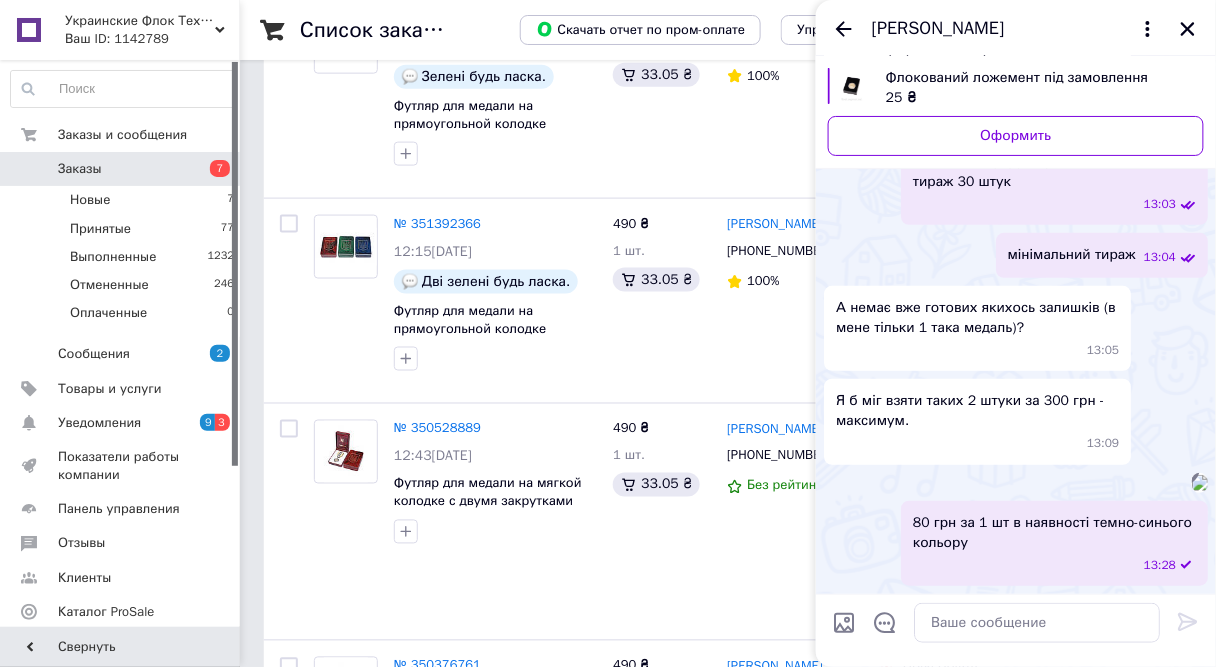 scroll, scrollTop: 3986, scrollLeft: 0, axis: vertical 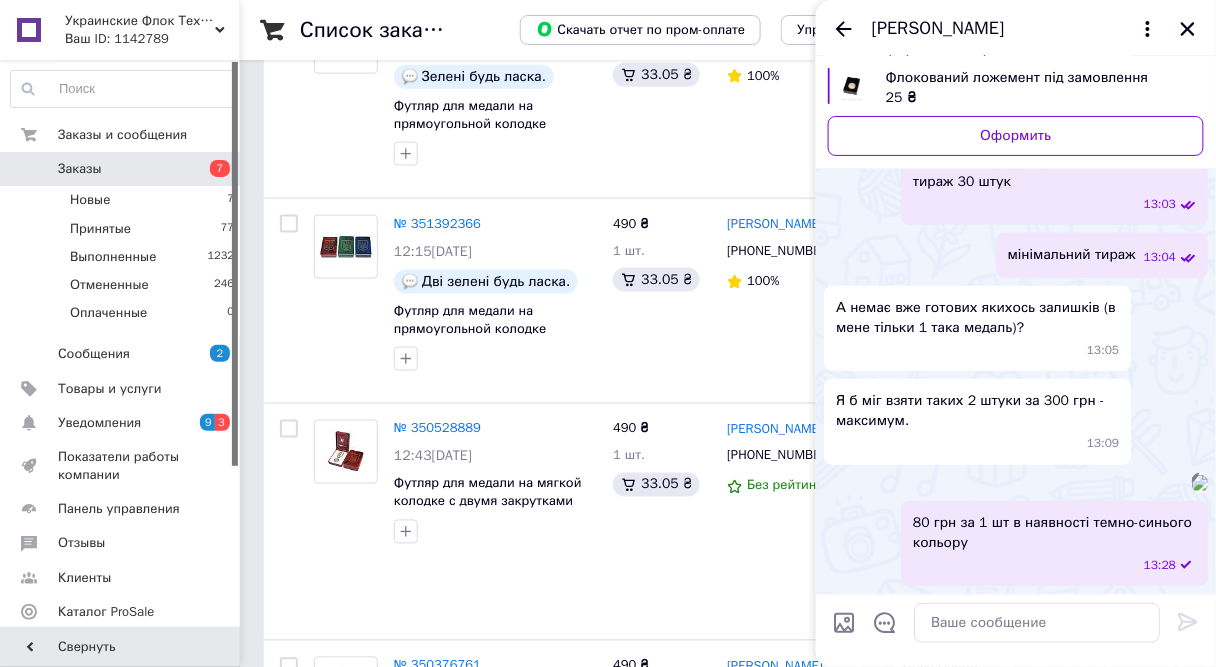 drag, startPoint x: 981, startPoint y: 548, endPoint x: 887, endPoint y: 571, distance: 96.77293 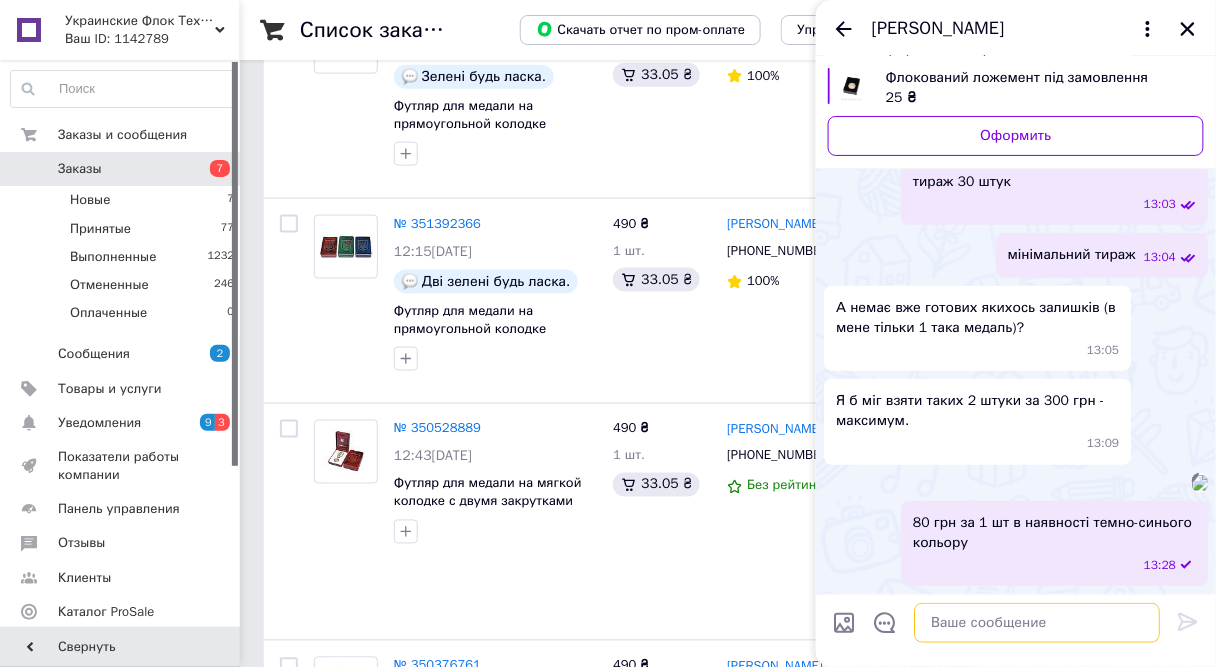 click at bounding box center [1037, 623] 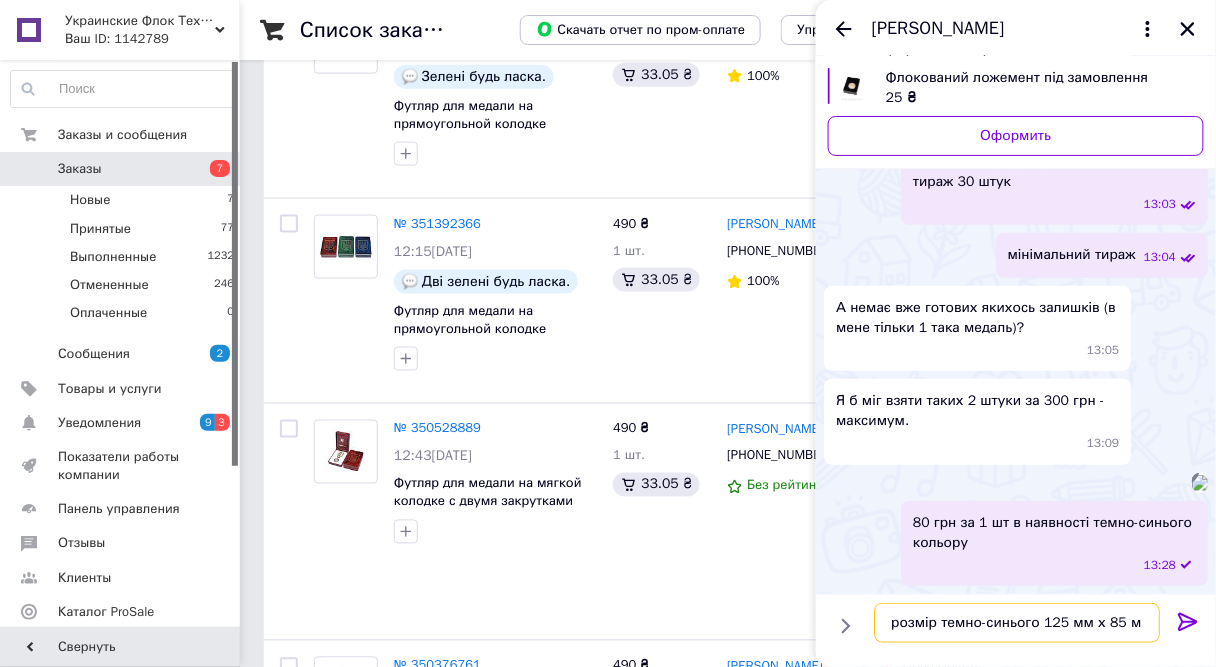 type on "розмір темно-синього 125 мм х 85 мм" 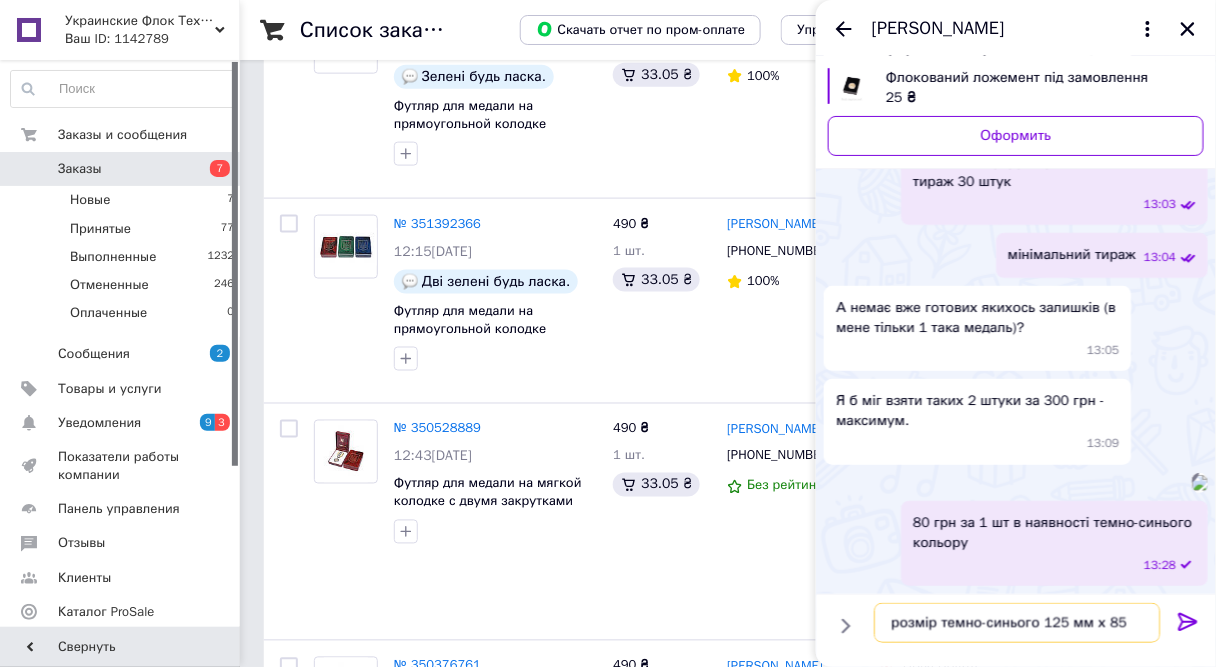 type 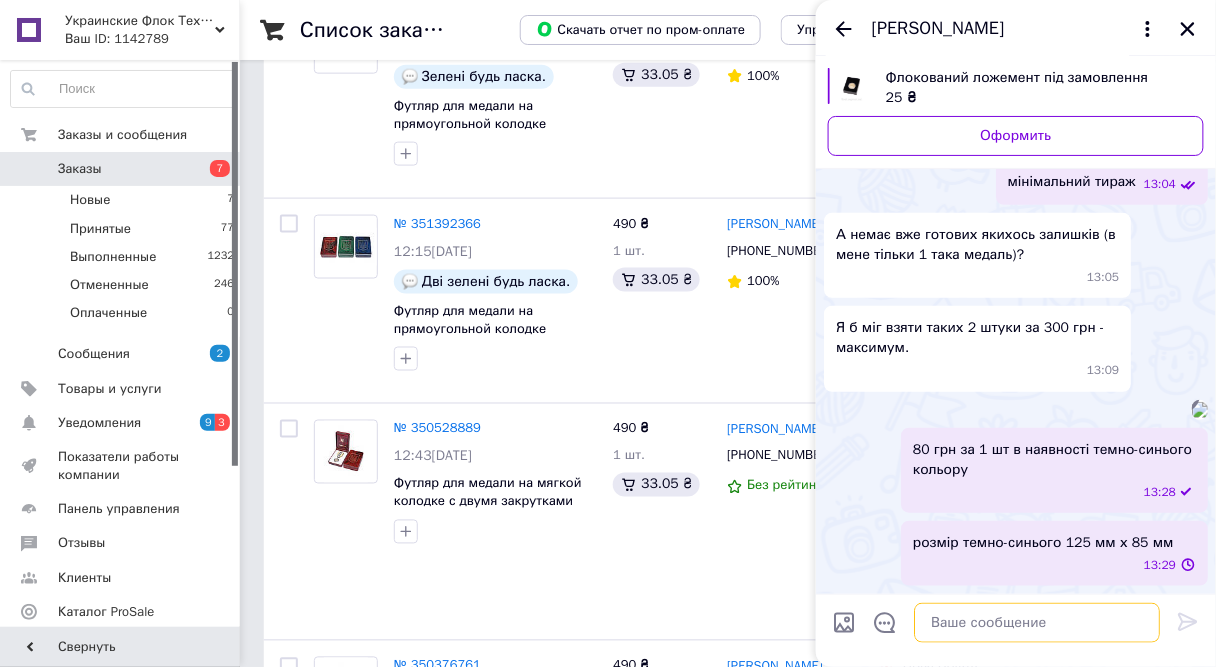 scroll, scrollTop: 4059, scrollLeft: 0, axis: vertical 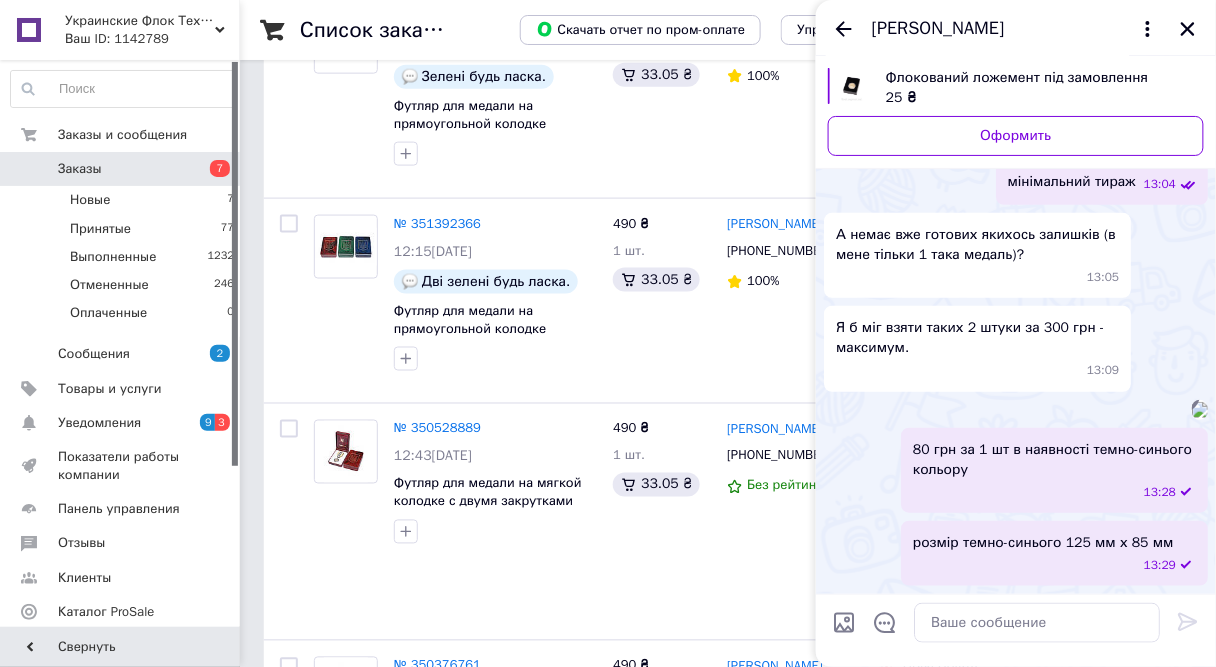 click at bounding box center [844, 623] 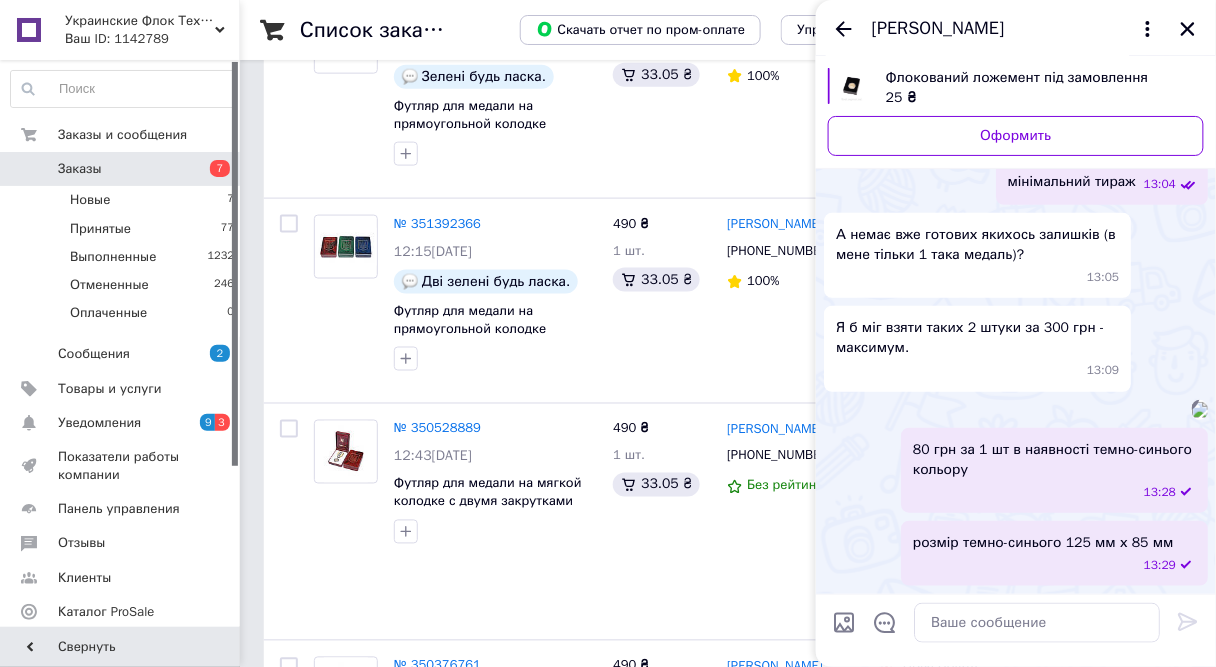 type on "C:\fakepath\108 мм х 60 мм.jpg" 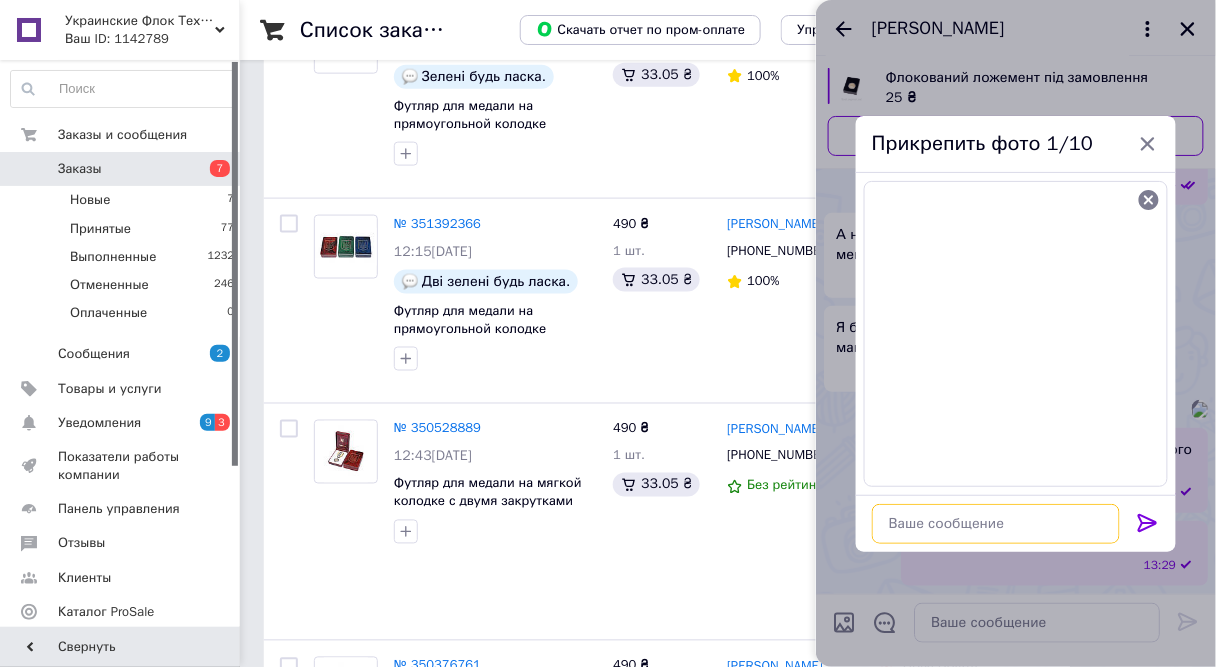 click at bounding box center (996, 524) 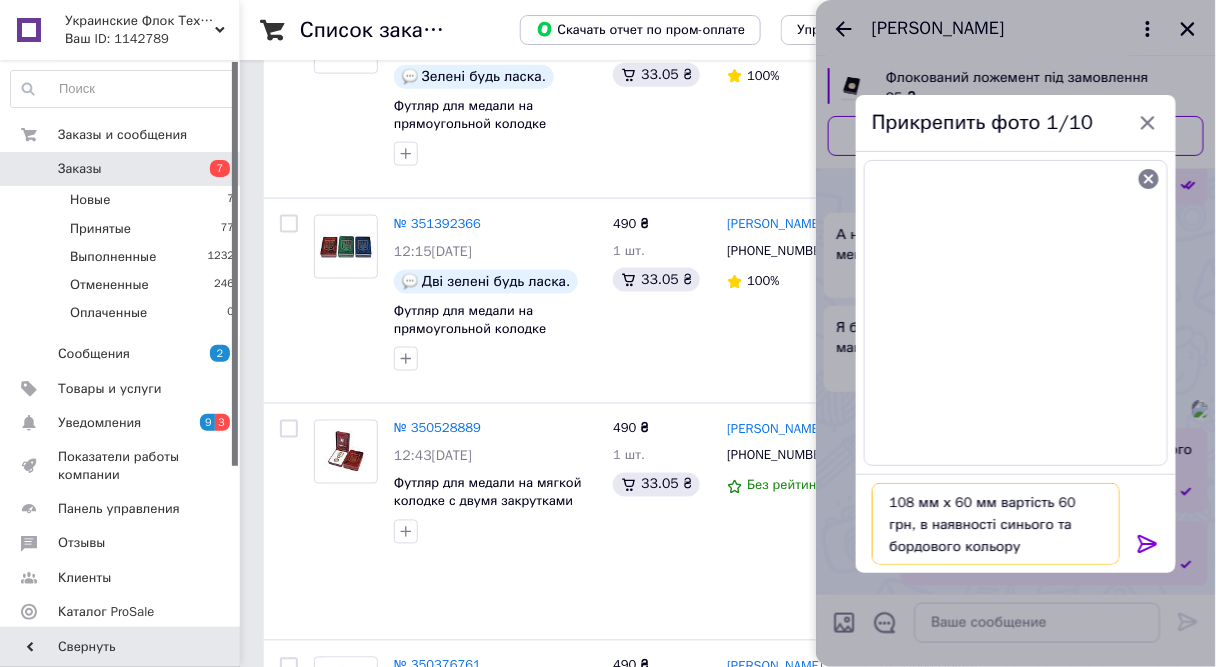 type on "108 мм х 60 мм вартість 60 грн, в наявності синього та бордового кольору" 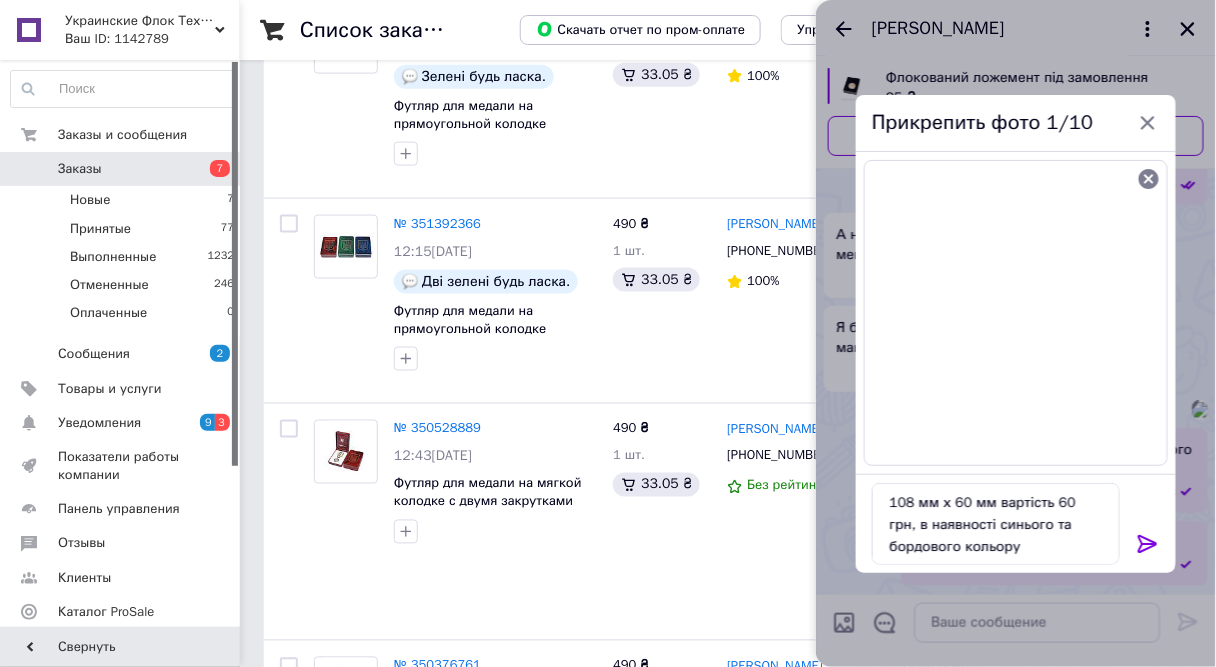 click 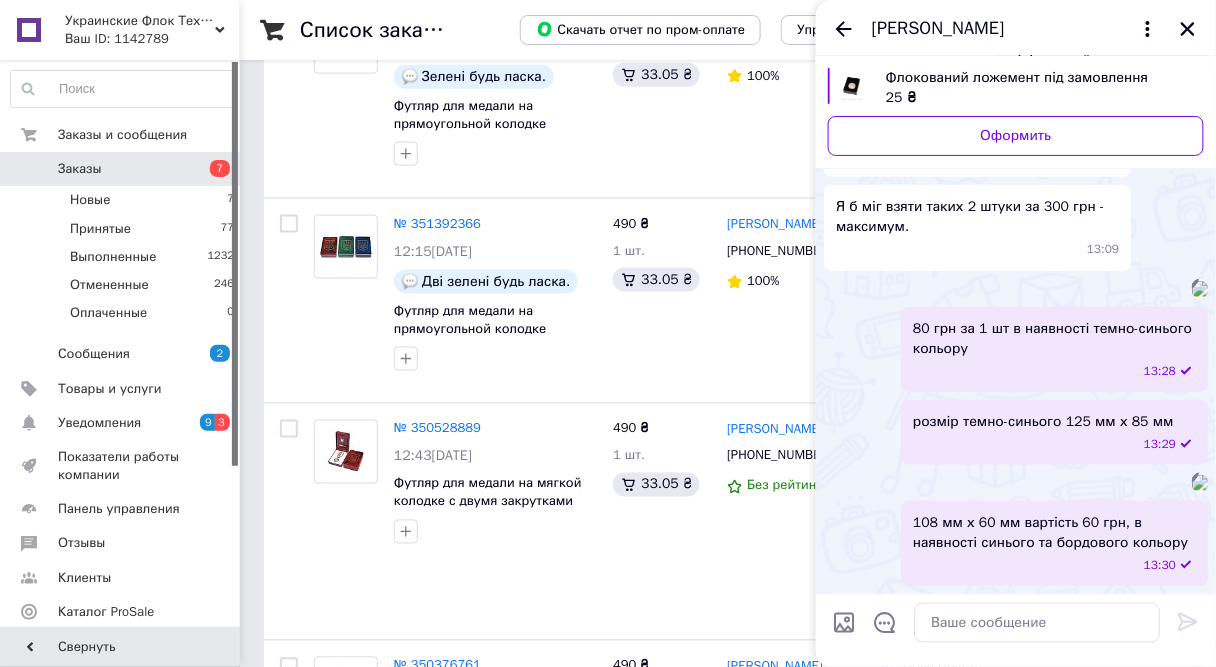 scroll, scrollTop: 4333, scrollLeft: 0, axis: vertical 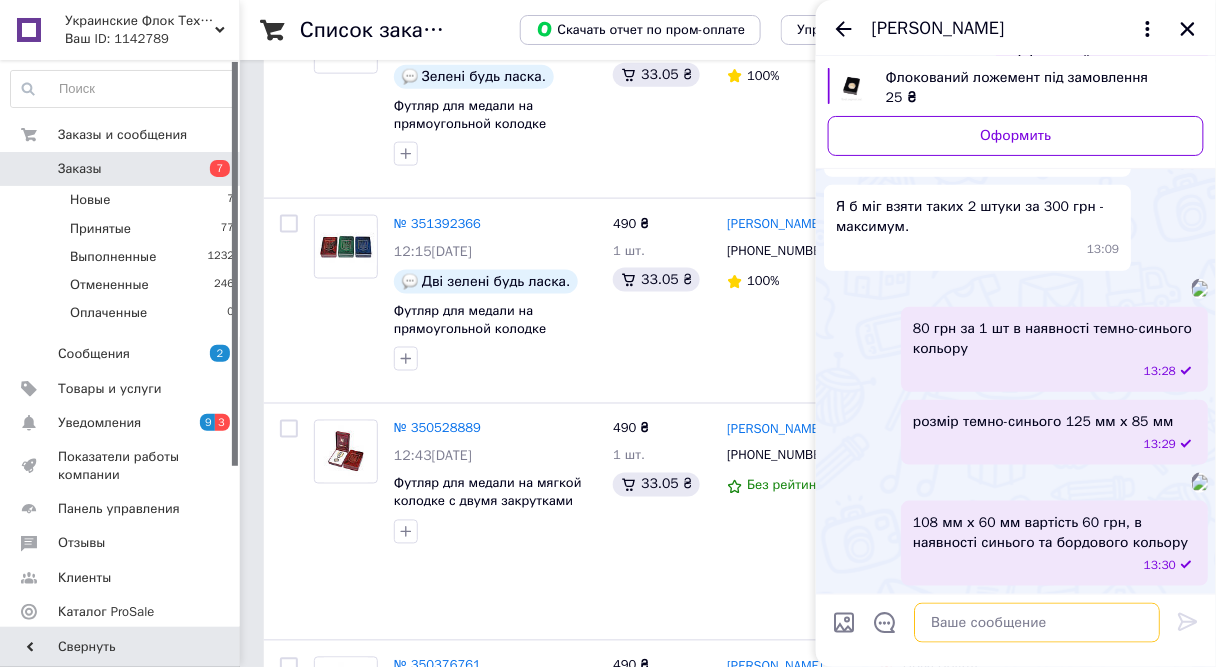 click at bounding box center (1037, 623) 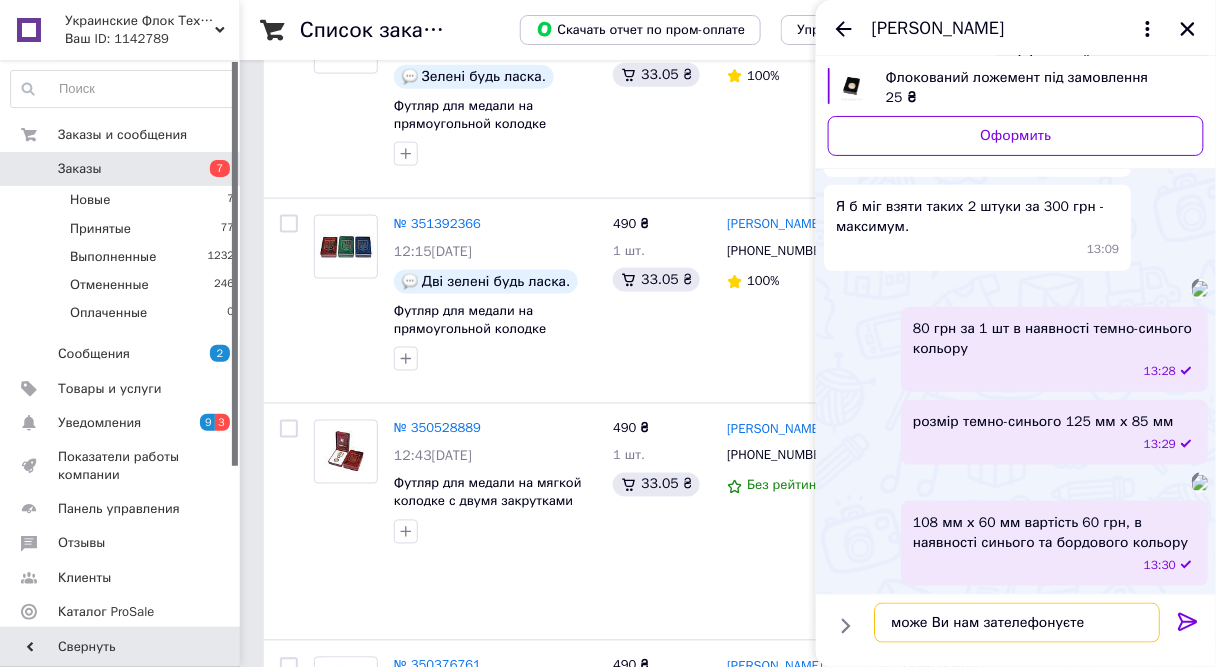 type on "може Ви нам зателефонуєте?" 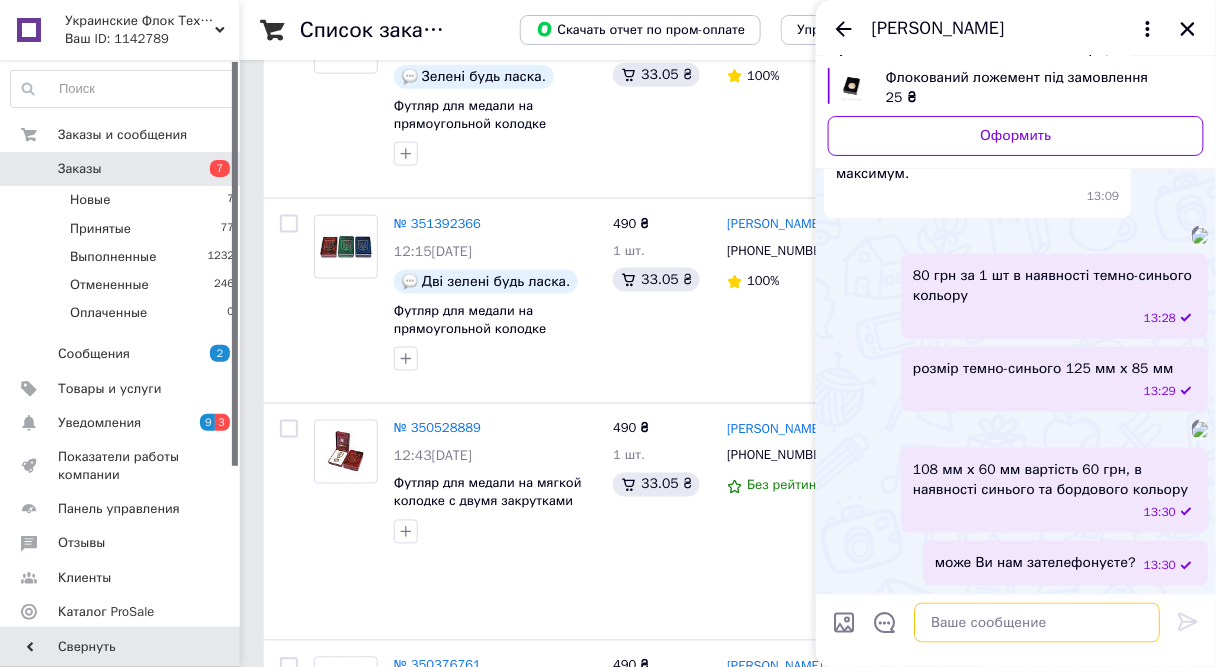 scroll, scrollTop: 4386, scrollLeft: 0, axis: vertical 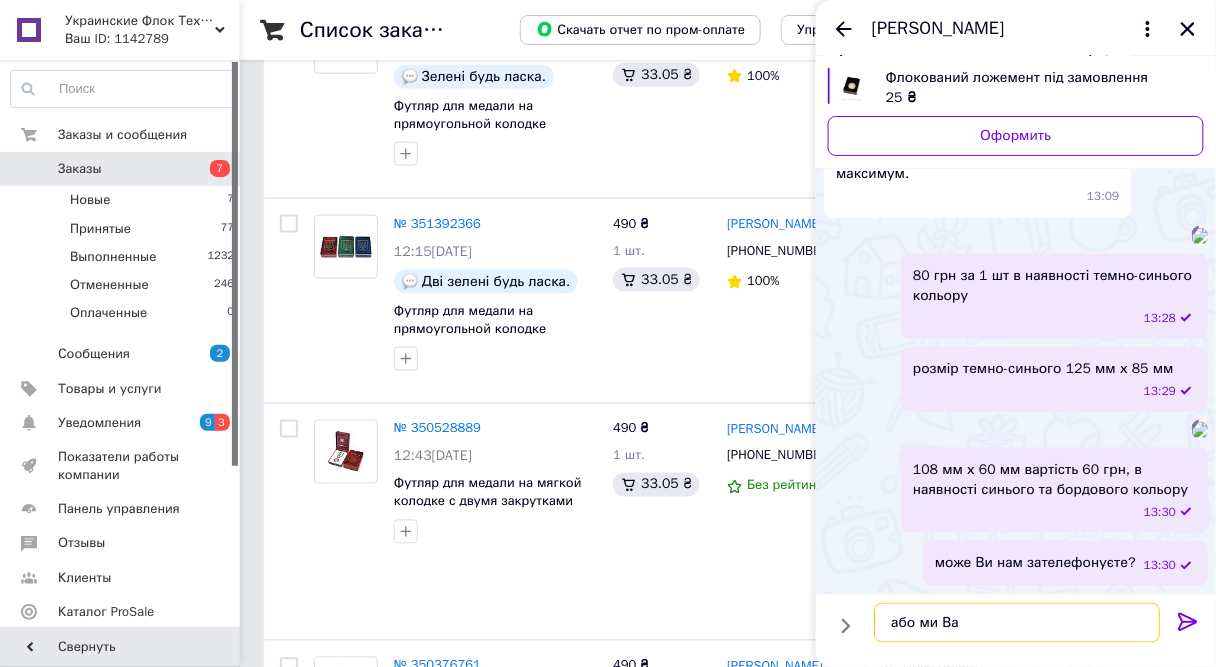 type on "або ми Вам" 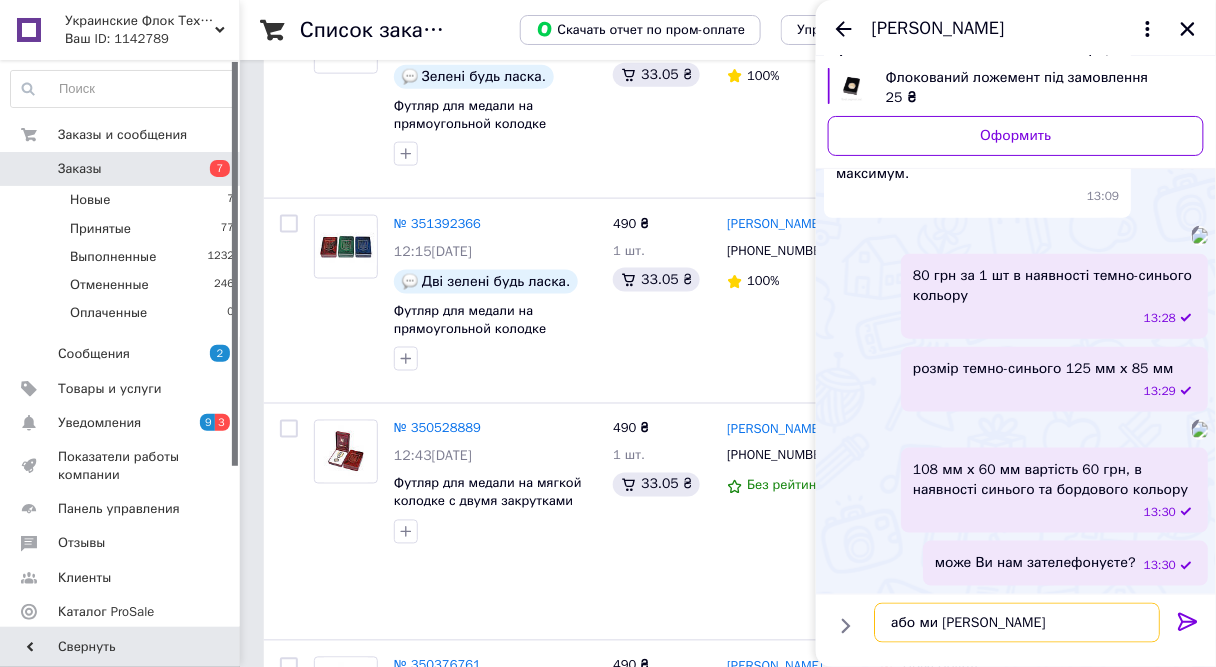 type 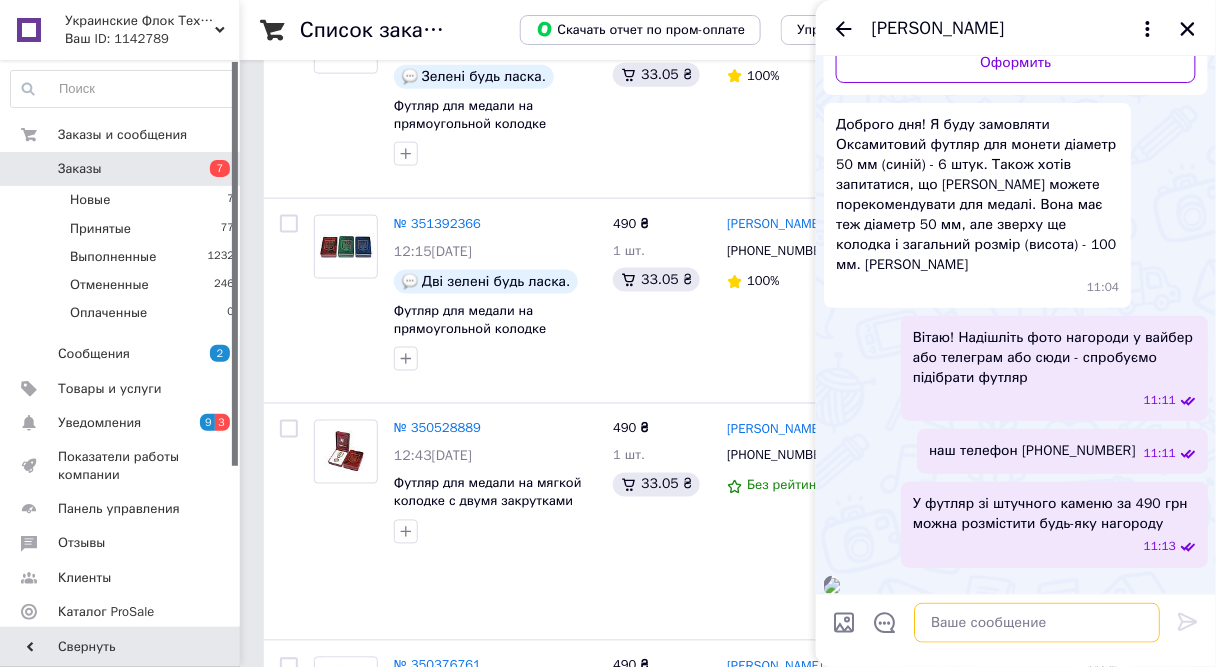 scroll, scrollTop: 0, scrollLeft: 0, axis: both 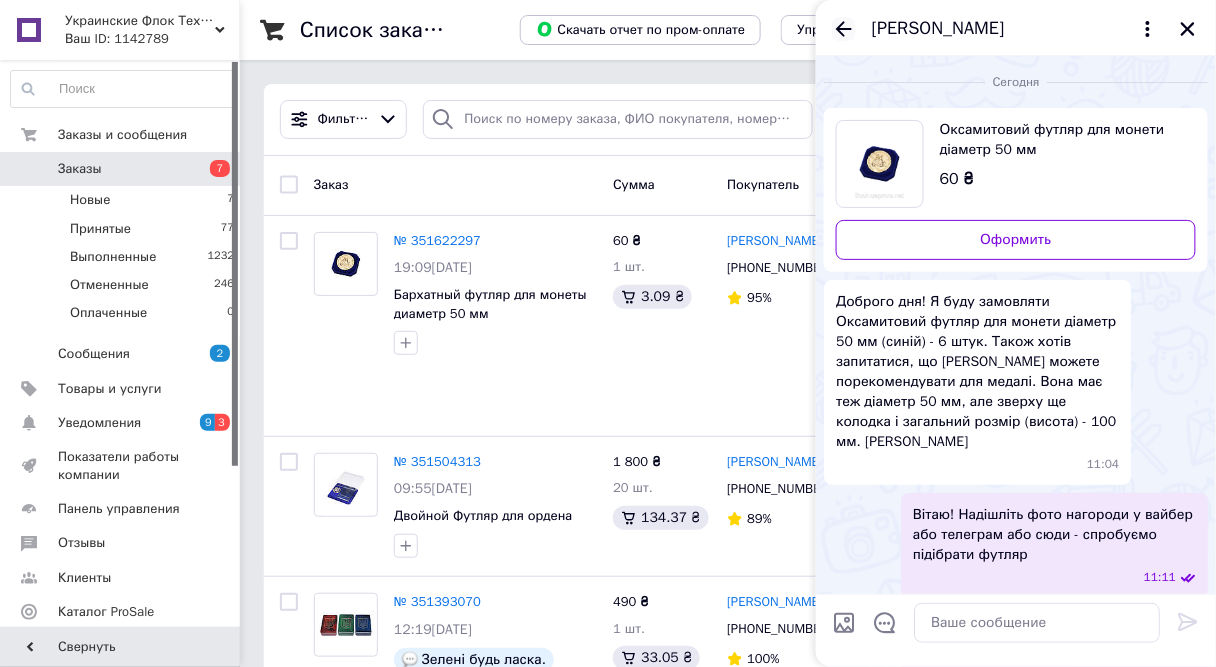 click 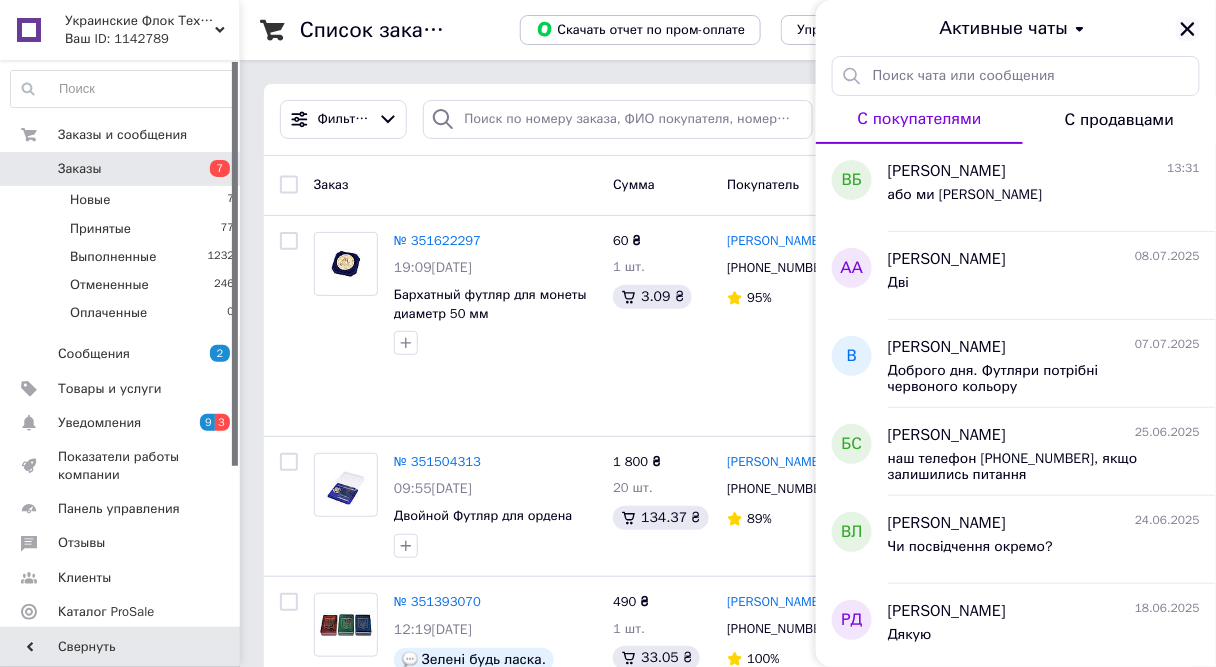 click 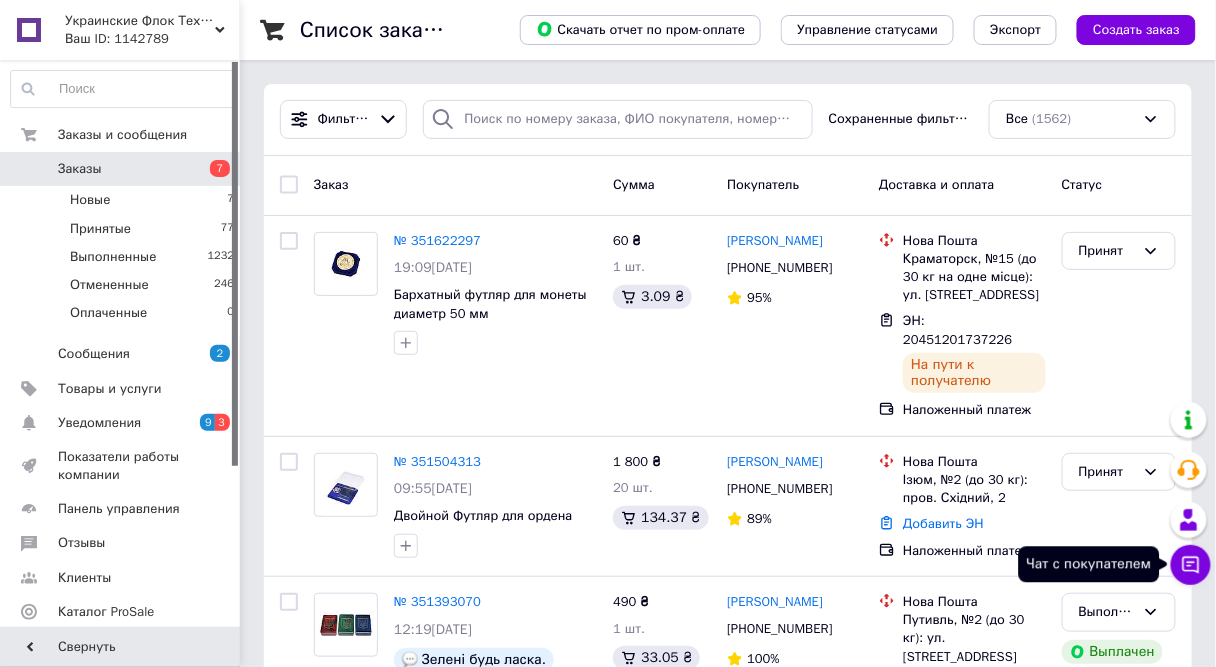 click 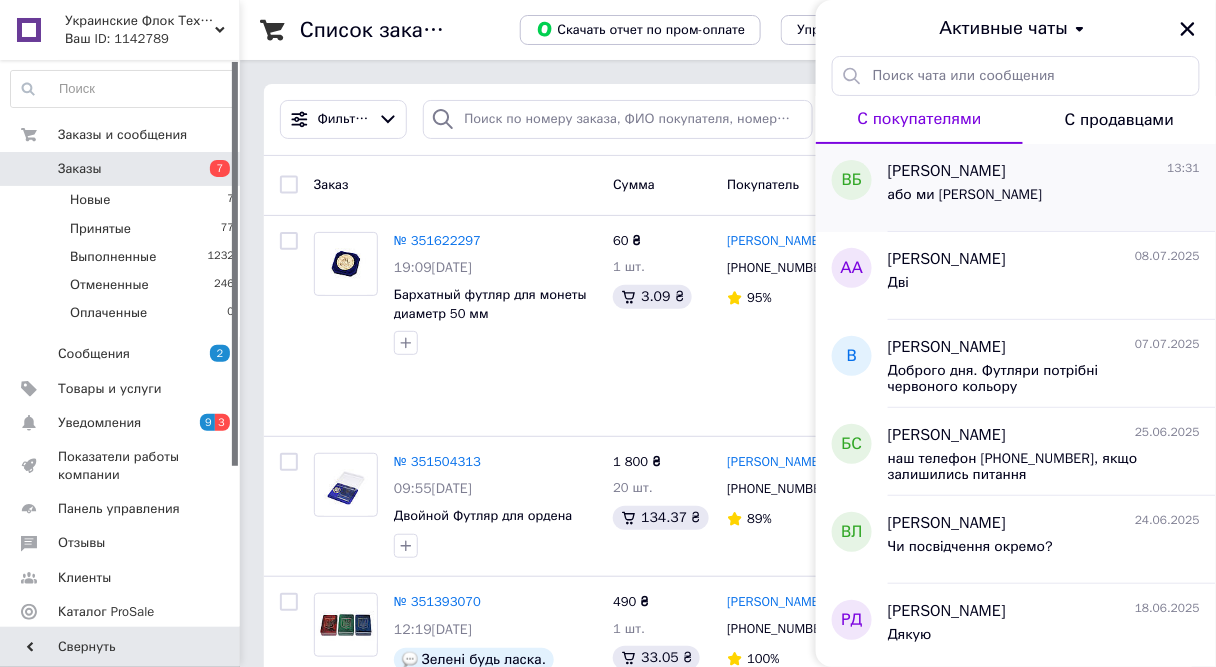 click on "або ми Вам" at bounding box center (1044, 199) 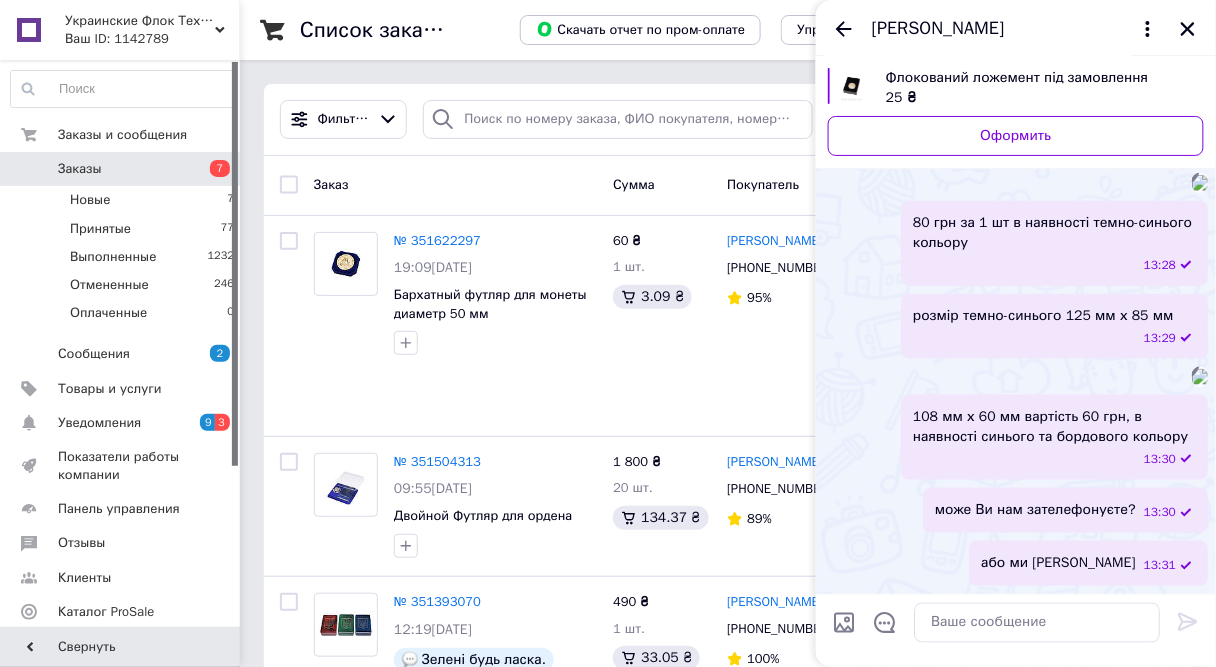 scroll, scrollTop: 3720, scrollLeft: 0, axis: vertical 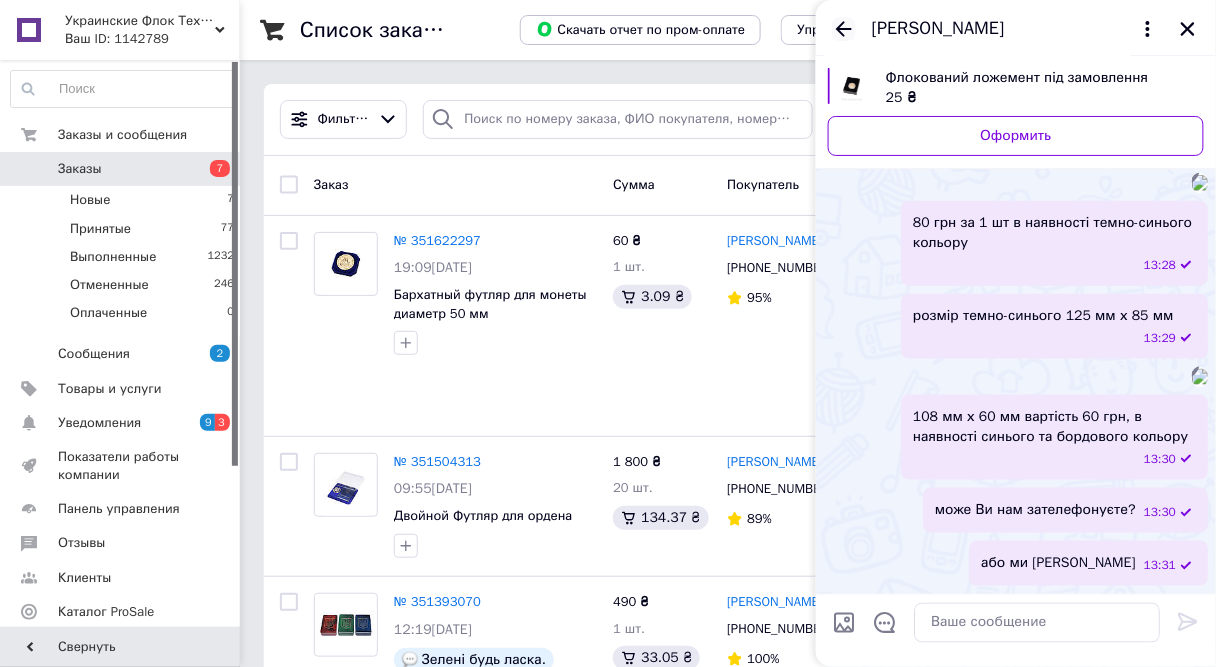 click 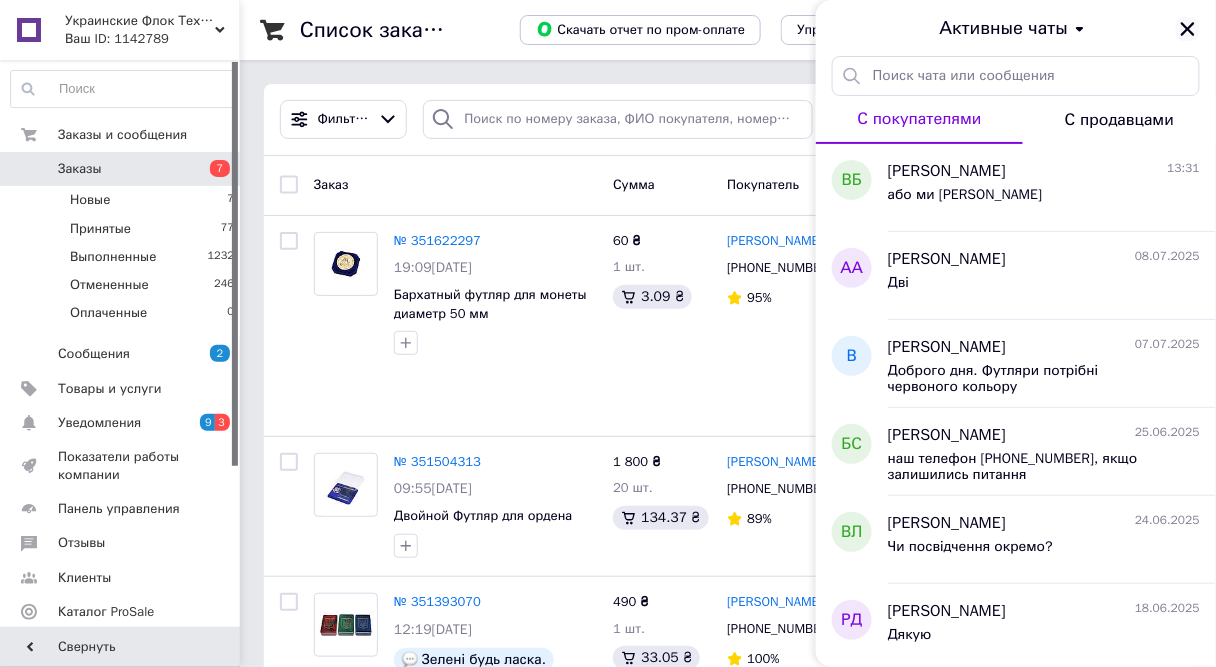 click 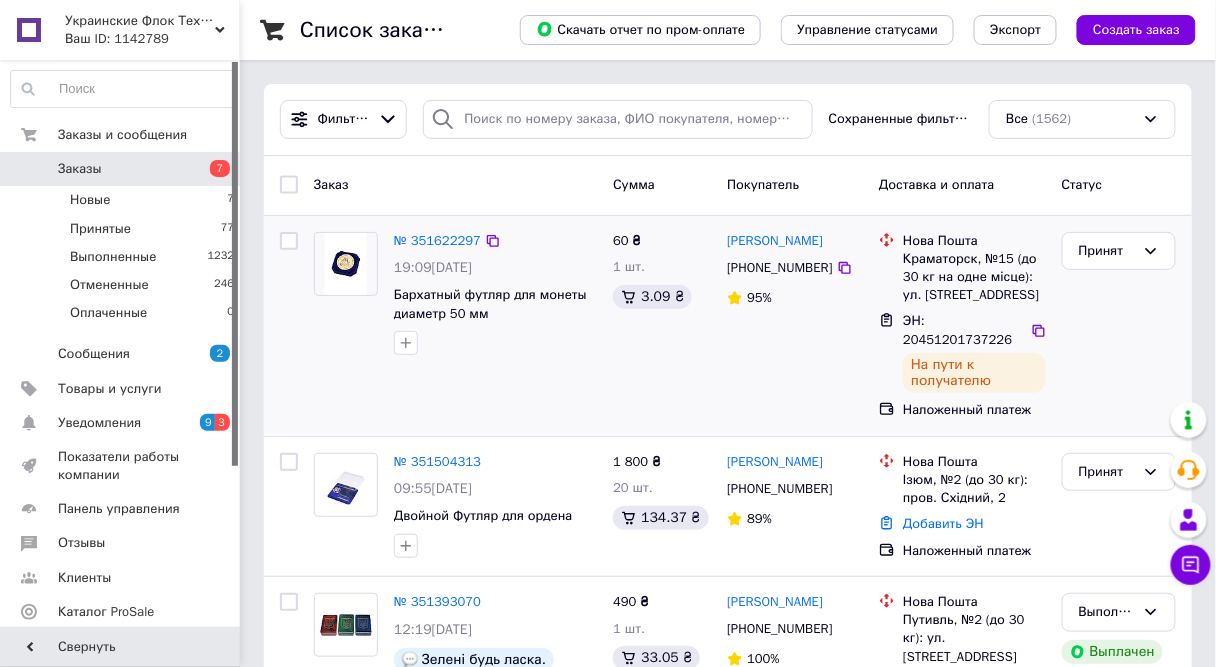 scroll, scrollTop: 160, scrollLeft: 0, axis: vertical 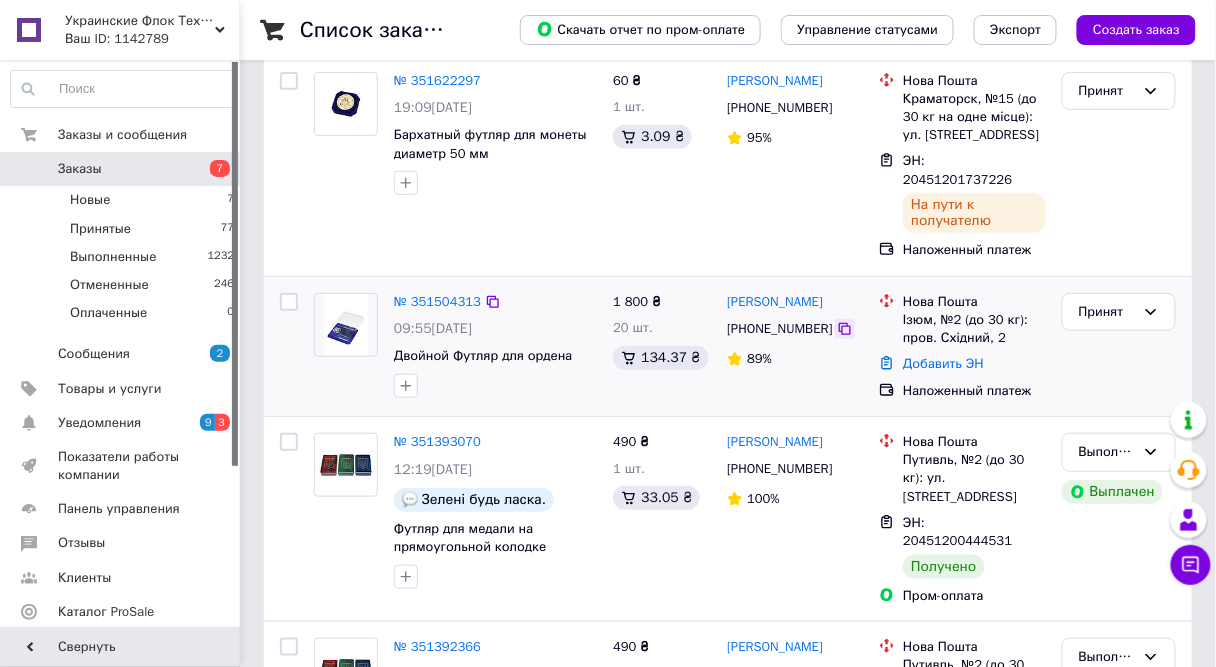 click 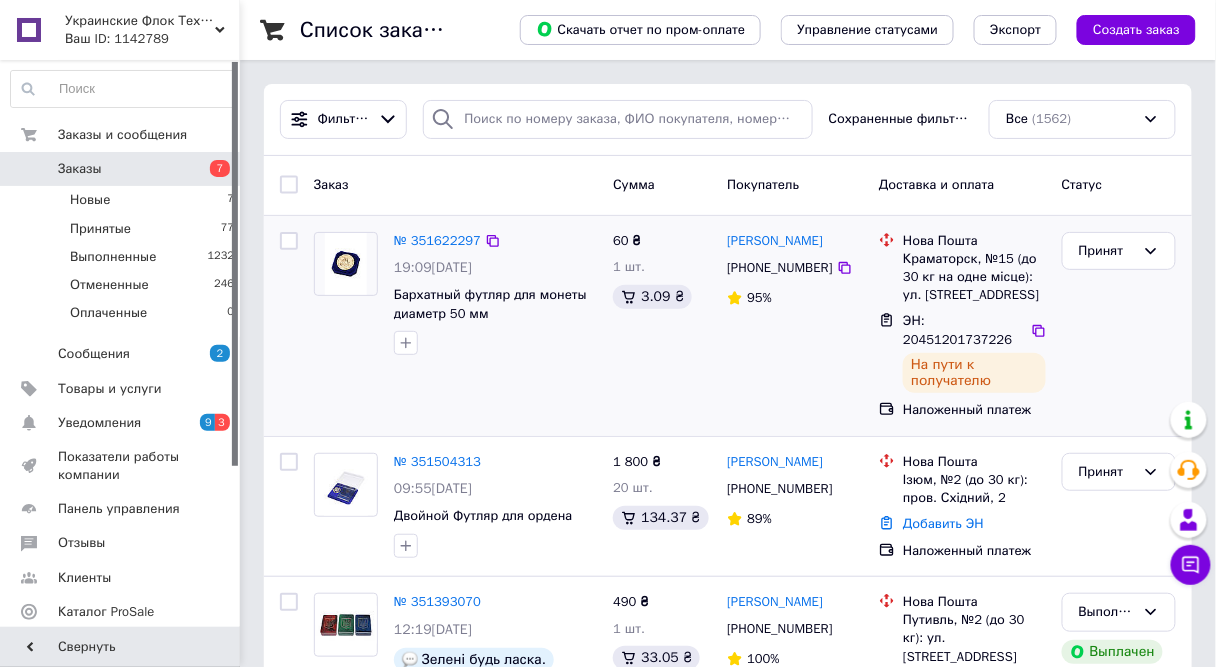 scroll, scrollTop: 160, scrollLeft: 0, axis: vertical 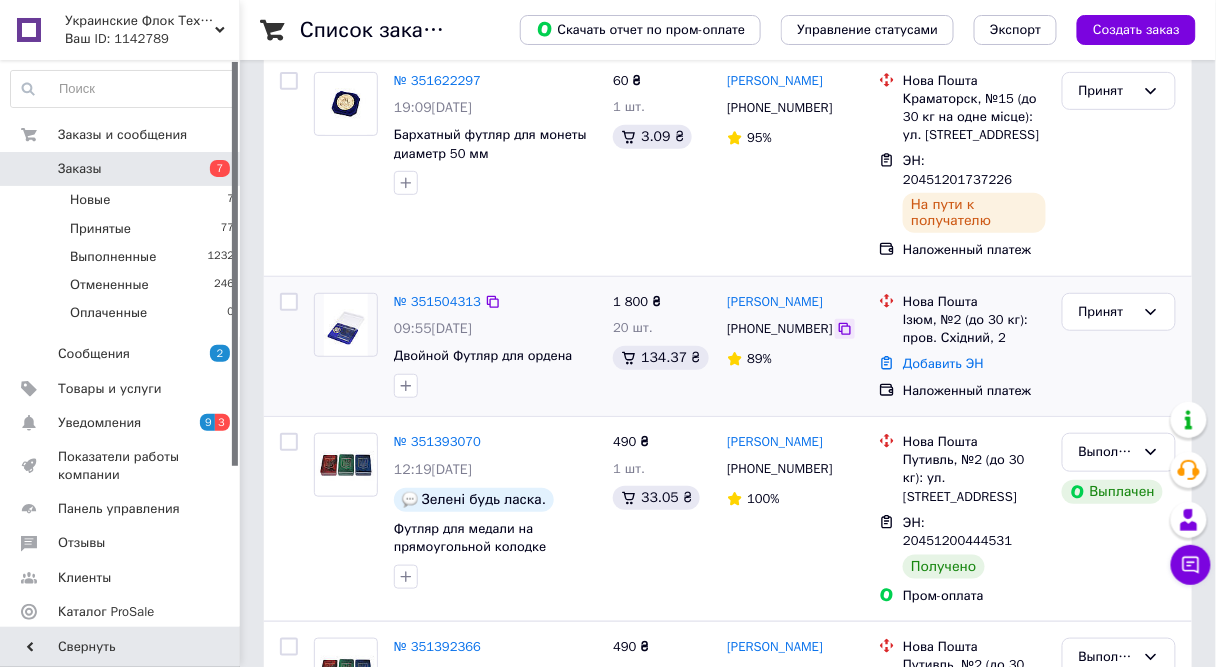 click 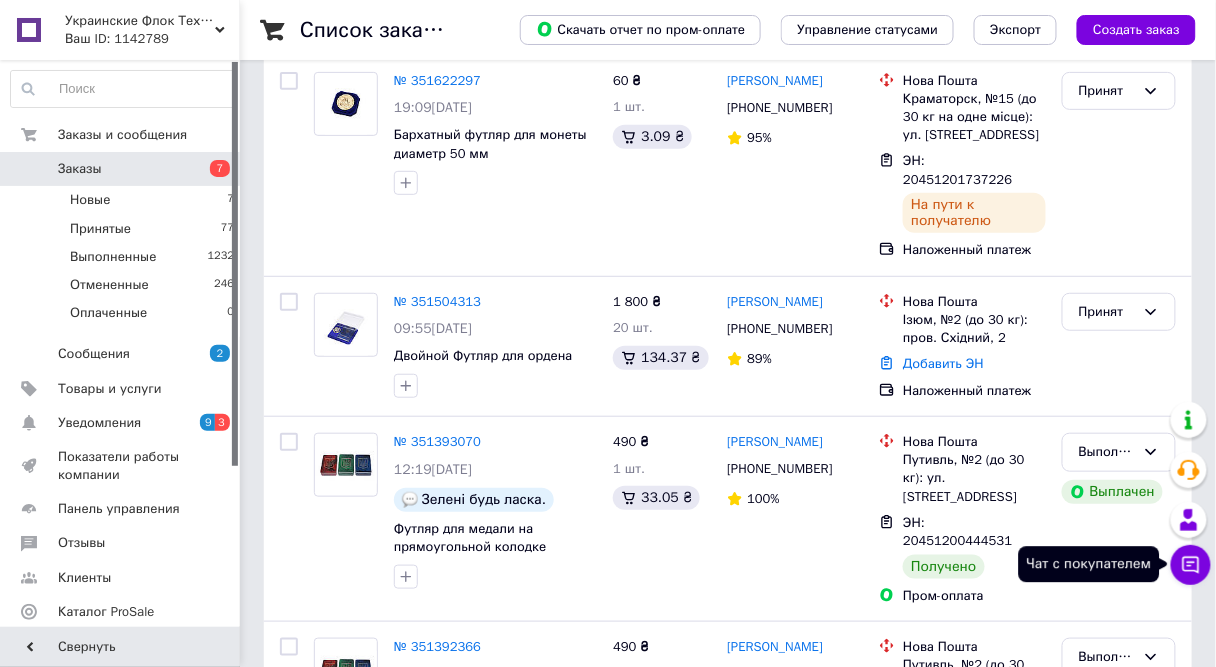 click 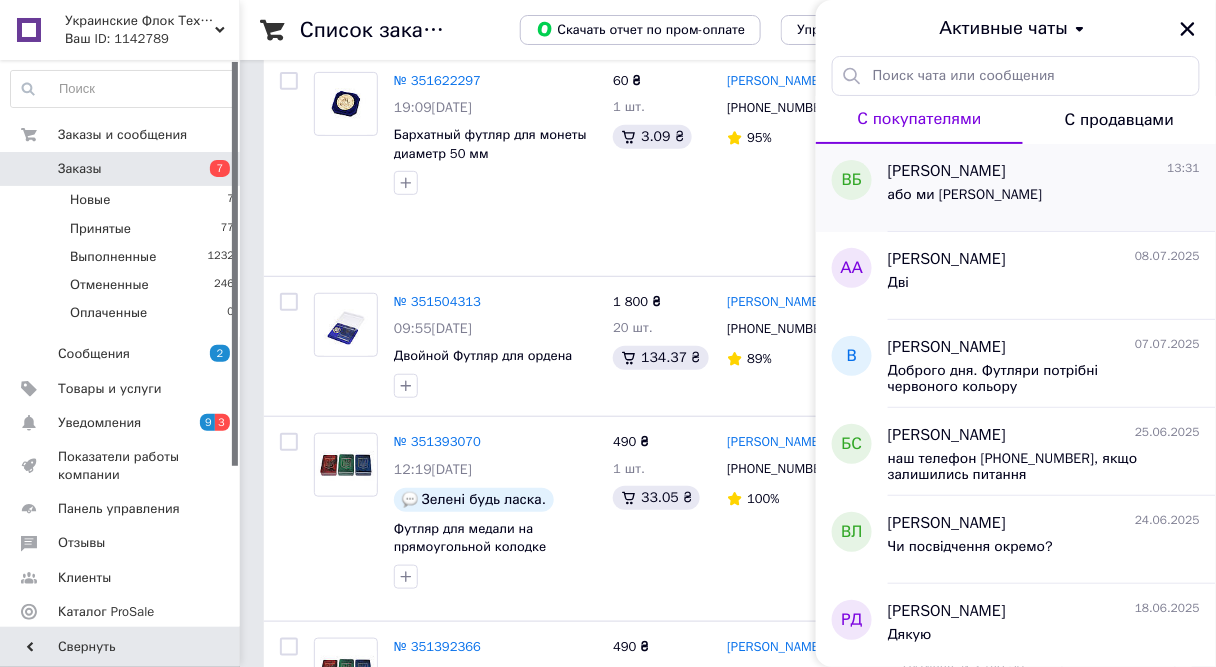 click on "або ми Вам" at bounding box center (965, 195) 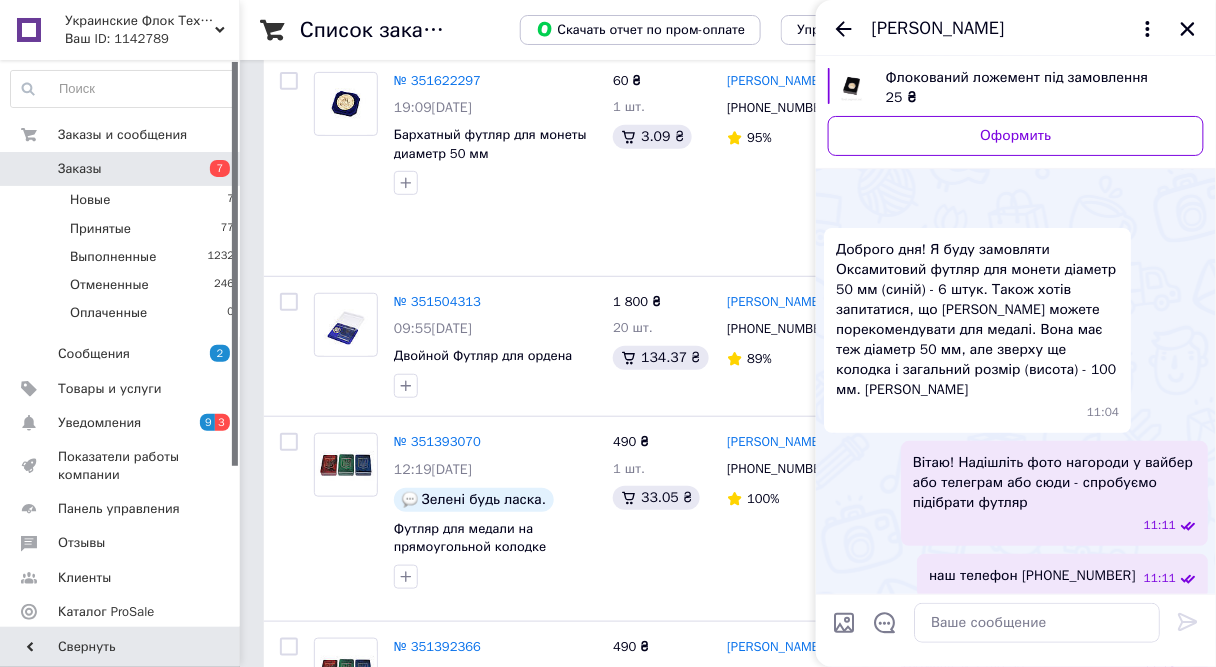 scroll, scrollTop: 4439, scrollLeft: 0, axis: vertical 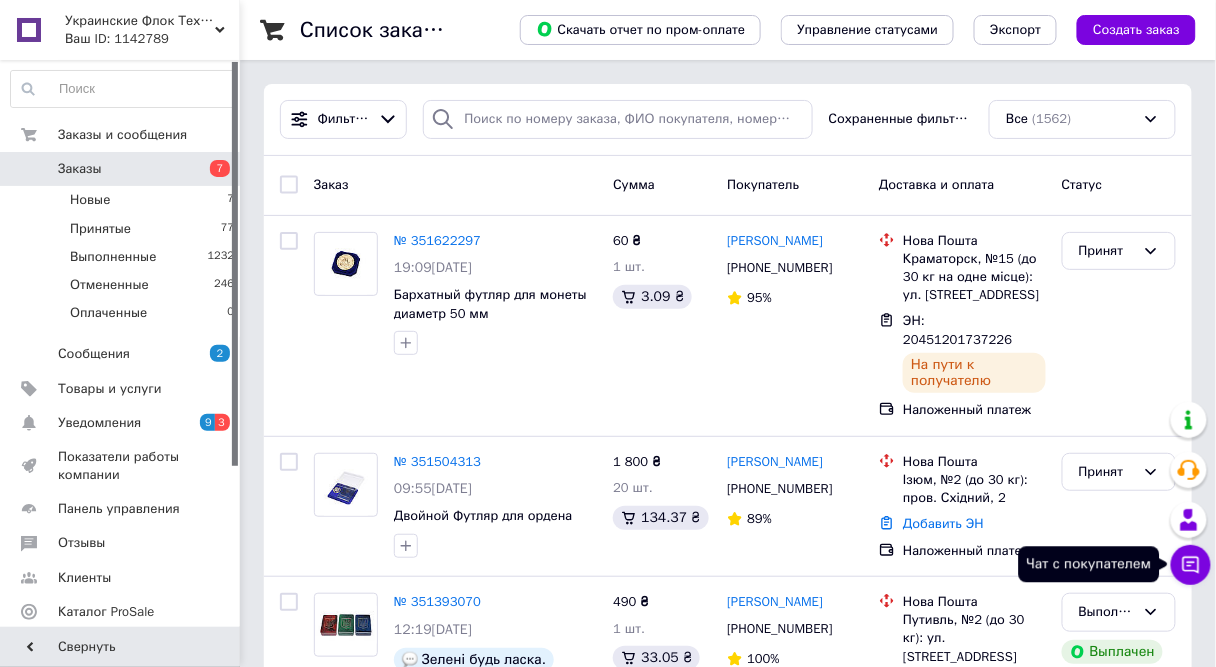 click 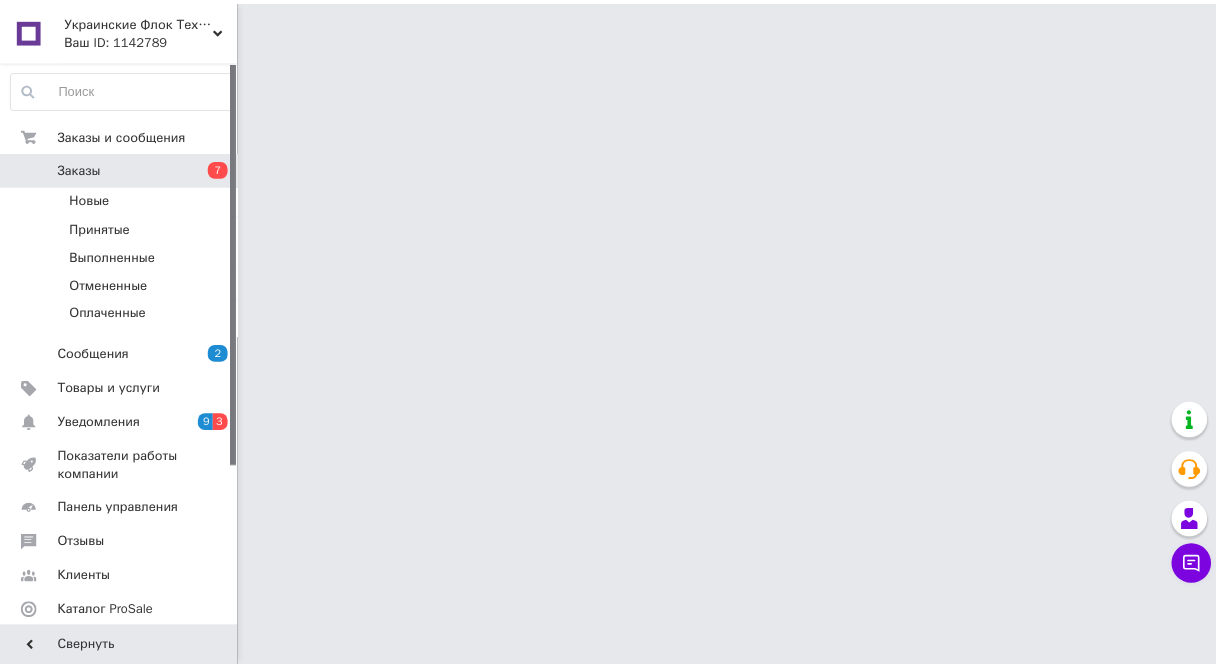 scroll, scrollTop: 0, scrollLeft: 0, axis: both 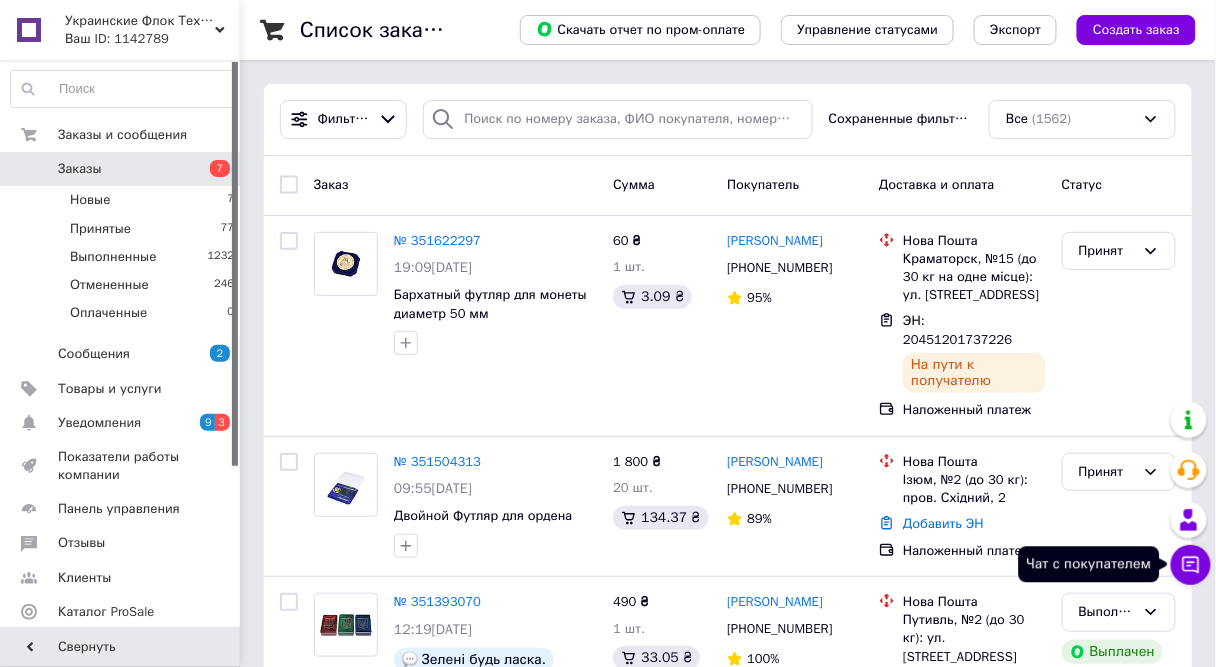 click 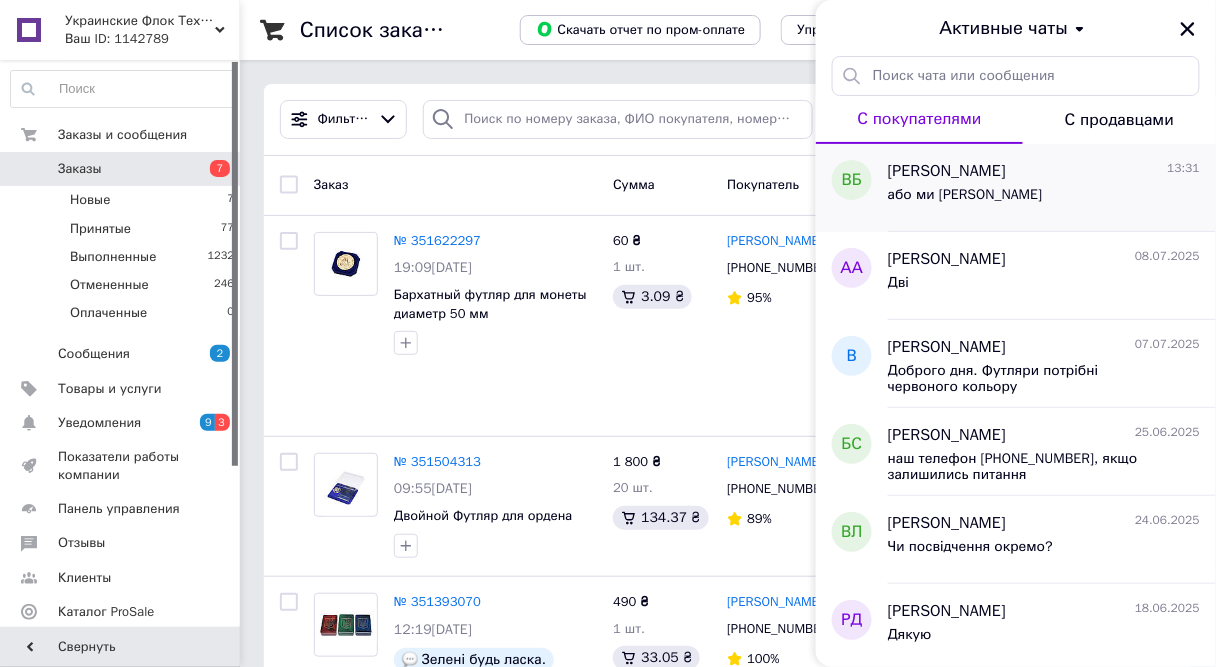 click on "або ми Вам" at bounding box center [965, 201] 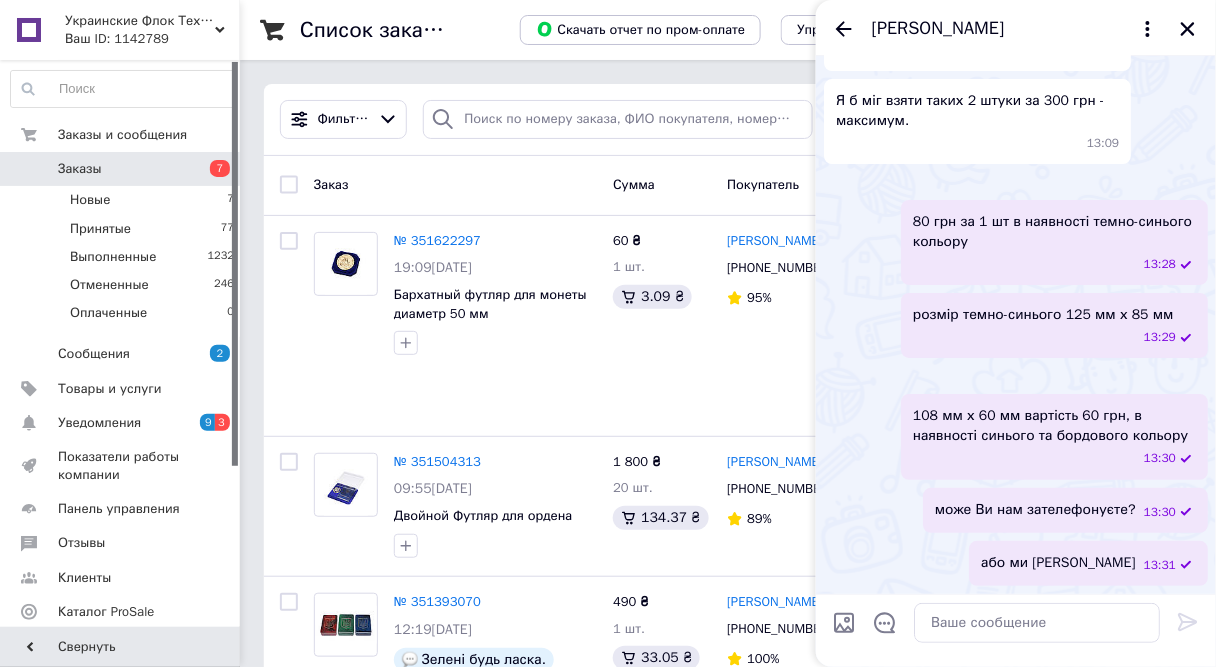 scroll, scrollTop: 2136, scrollLeft: 0, axis: vertical 